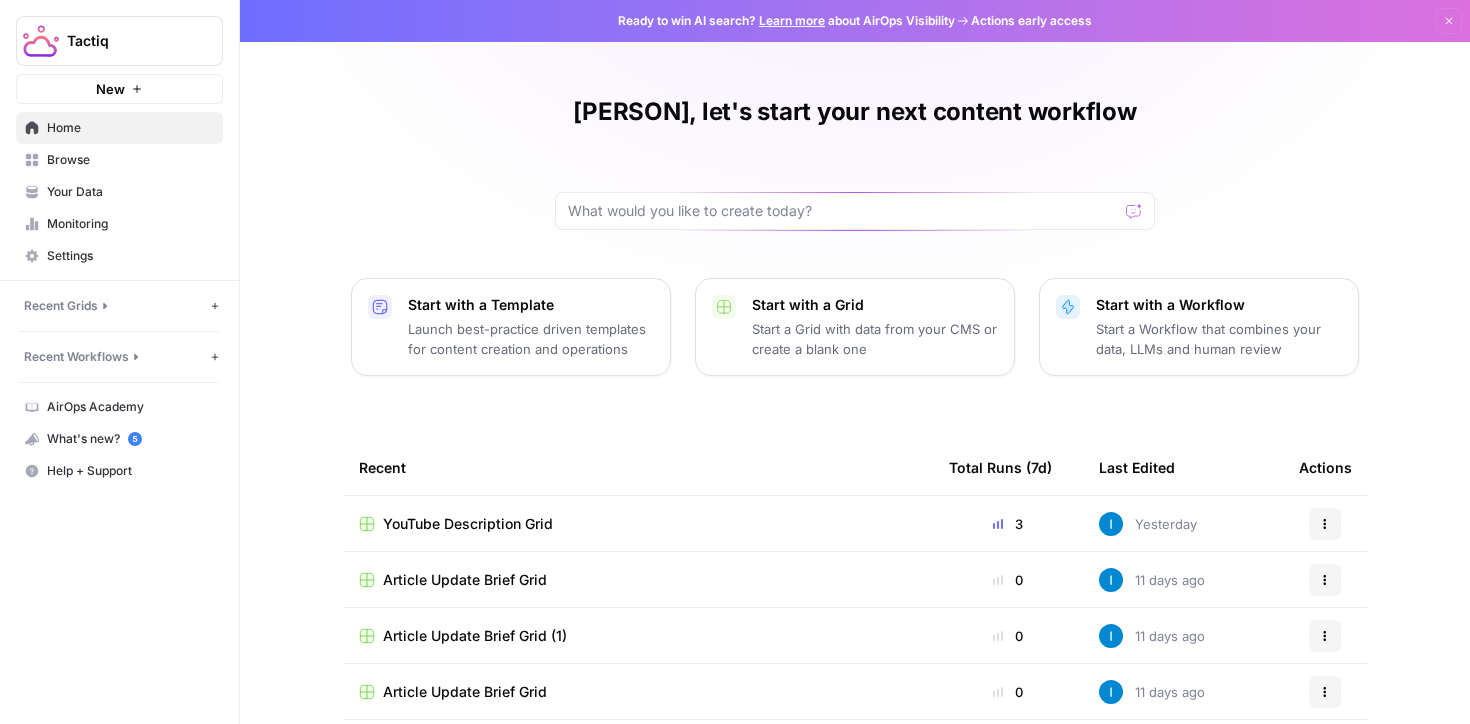 scroll, scrollTop: 0, scrollLeft: 0, axis: both 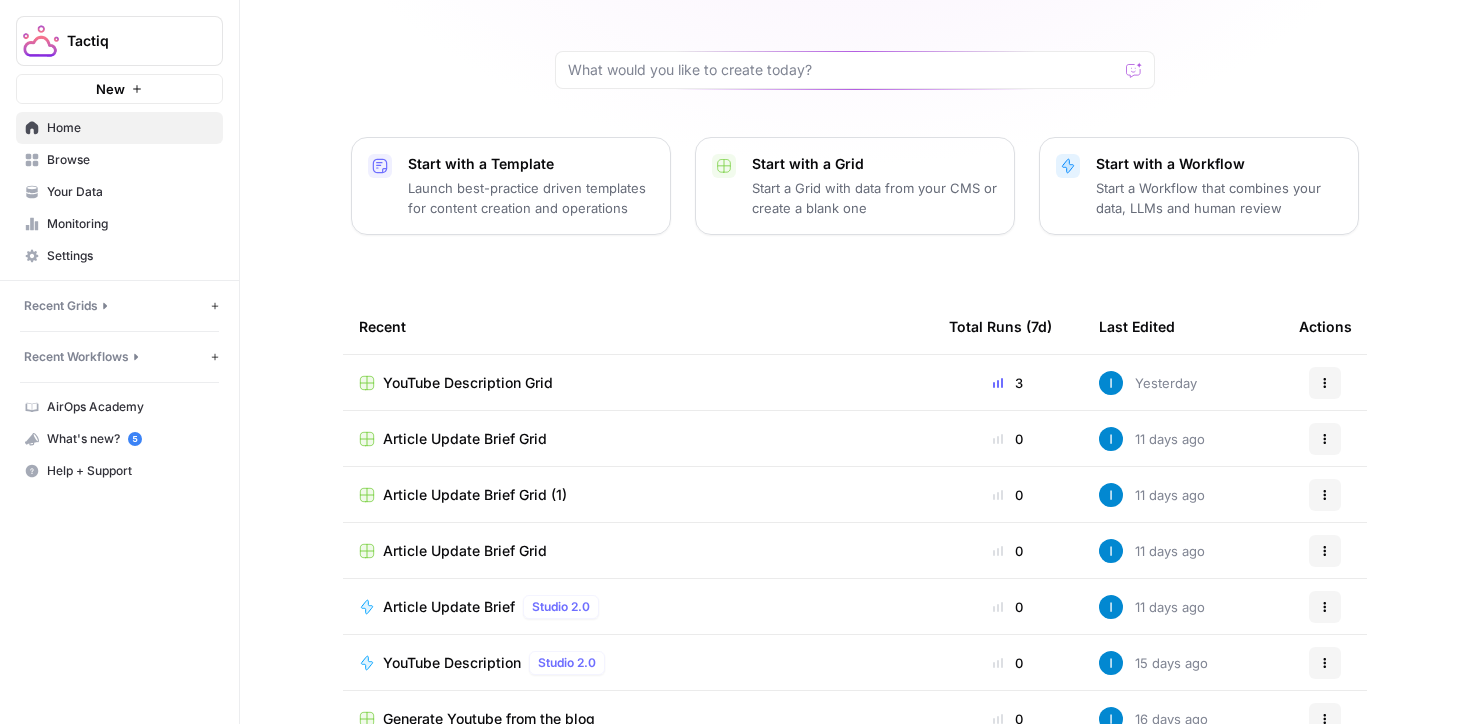 click on "New" at bounding box center [110, 89] 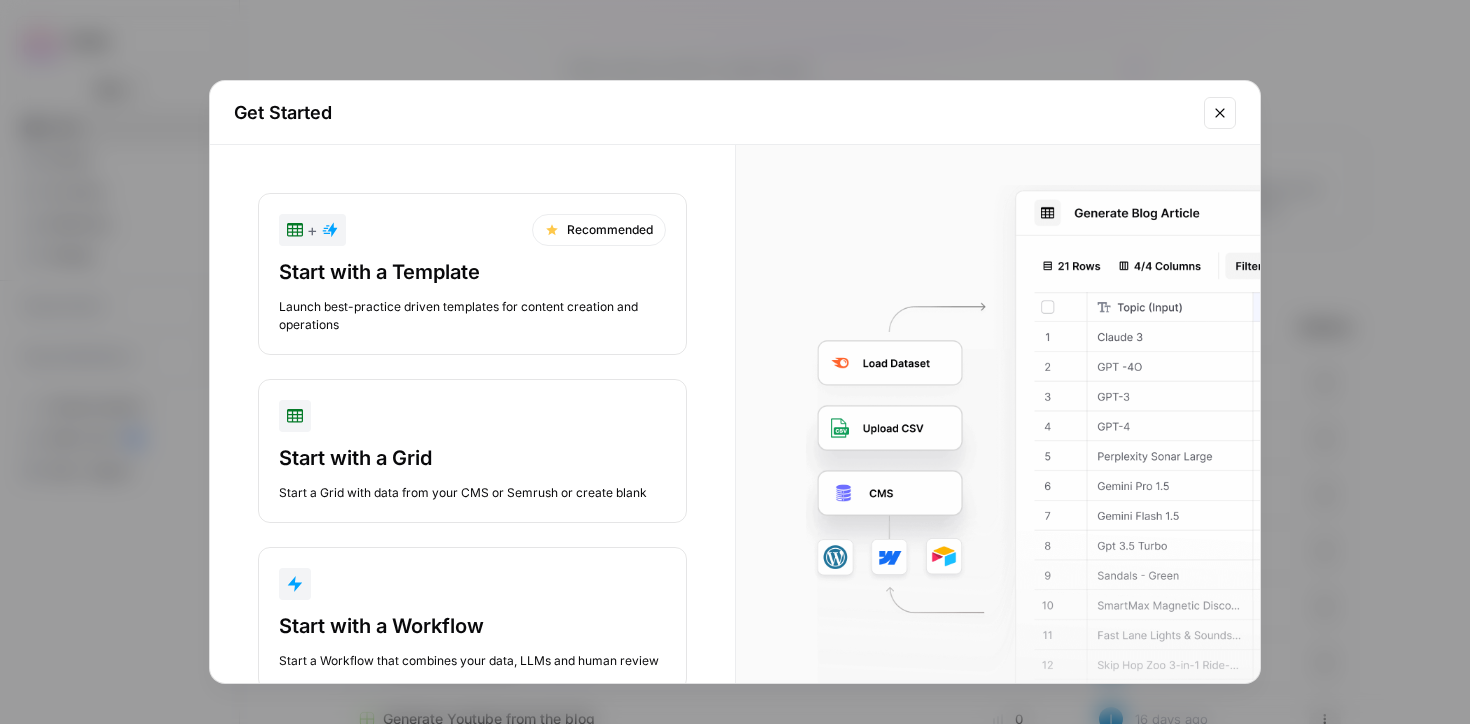 scroll, scrollTop: 56, scrollLeft: 0, axis: vertical 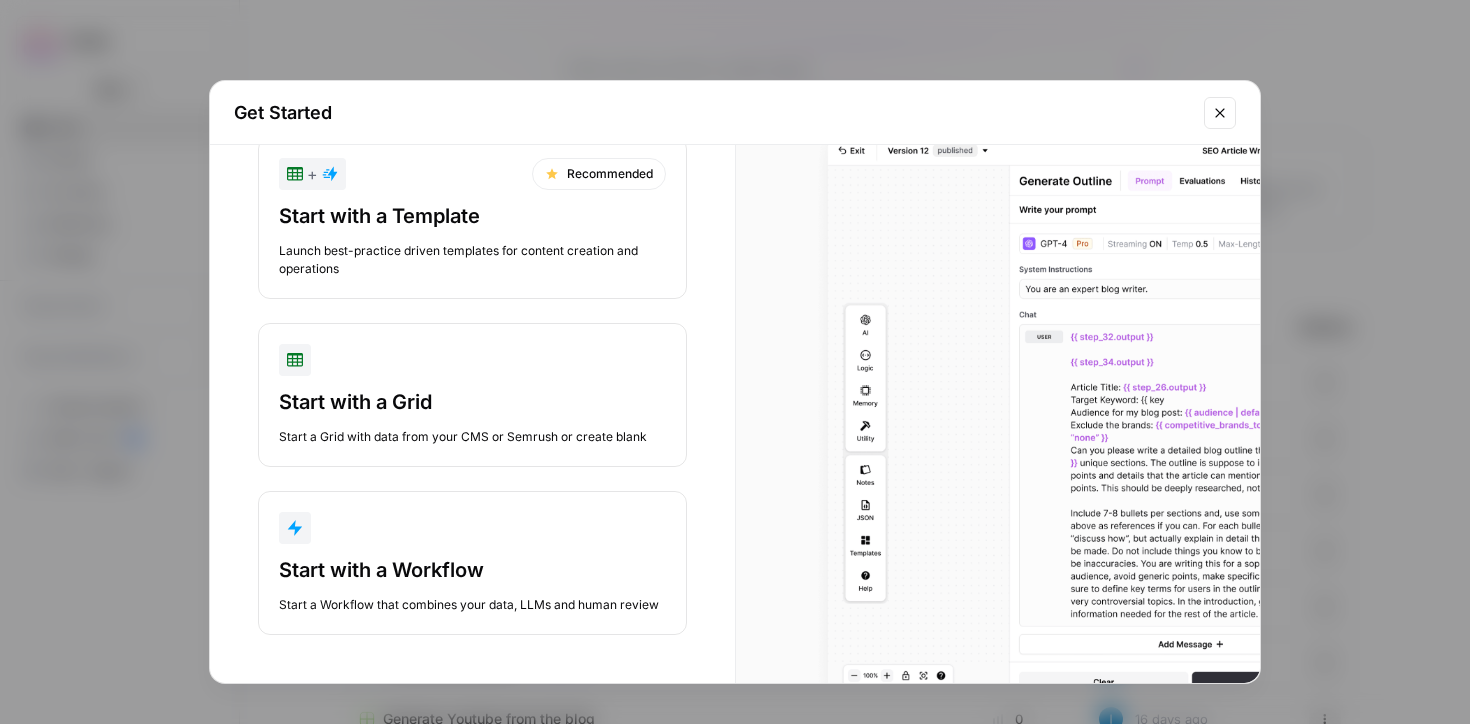 click at bounding box center (472, 528) 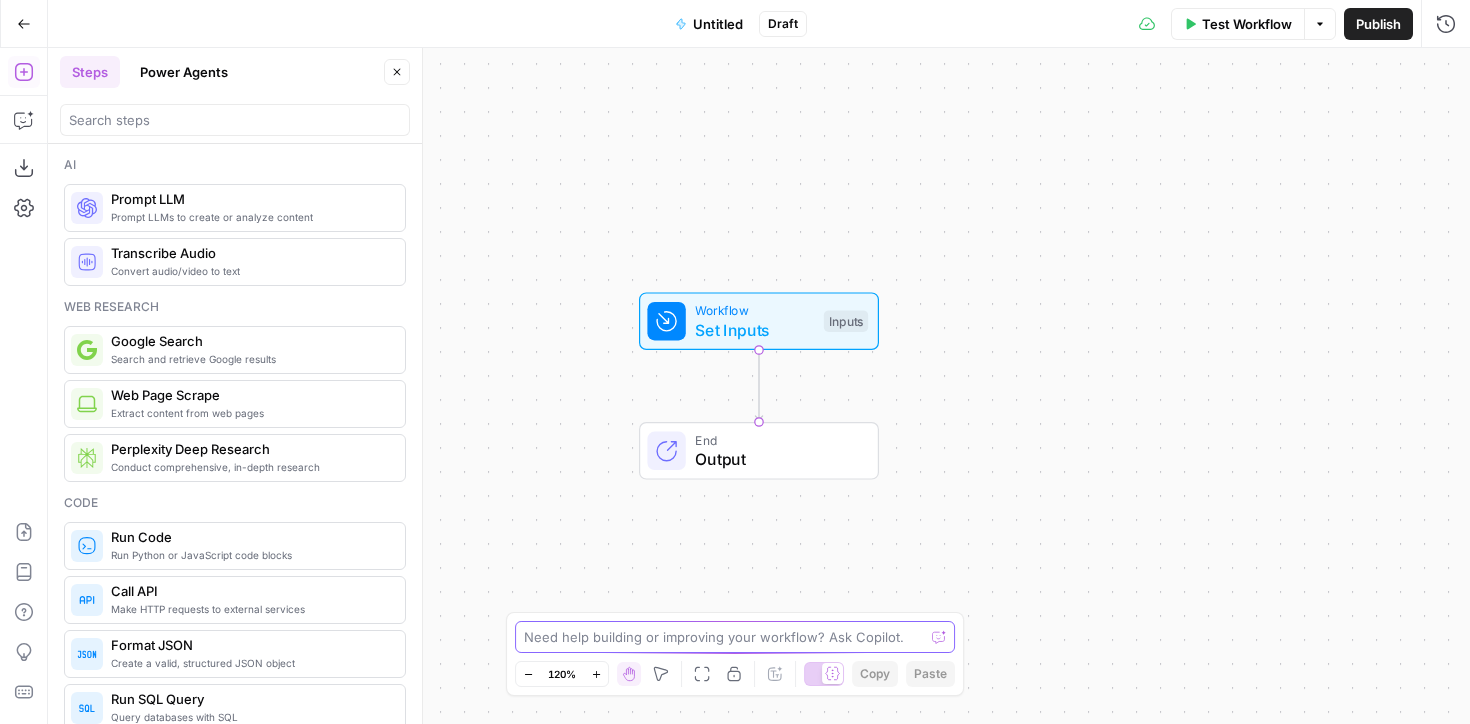 click at bounding box center [724, 637] 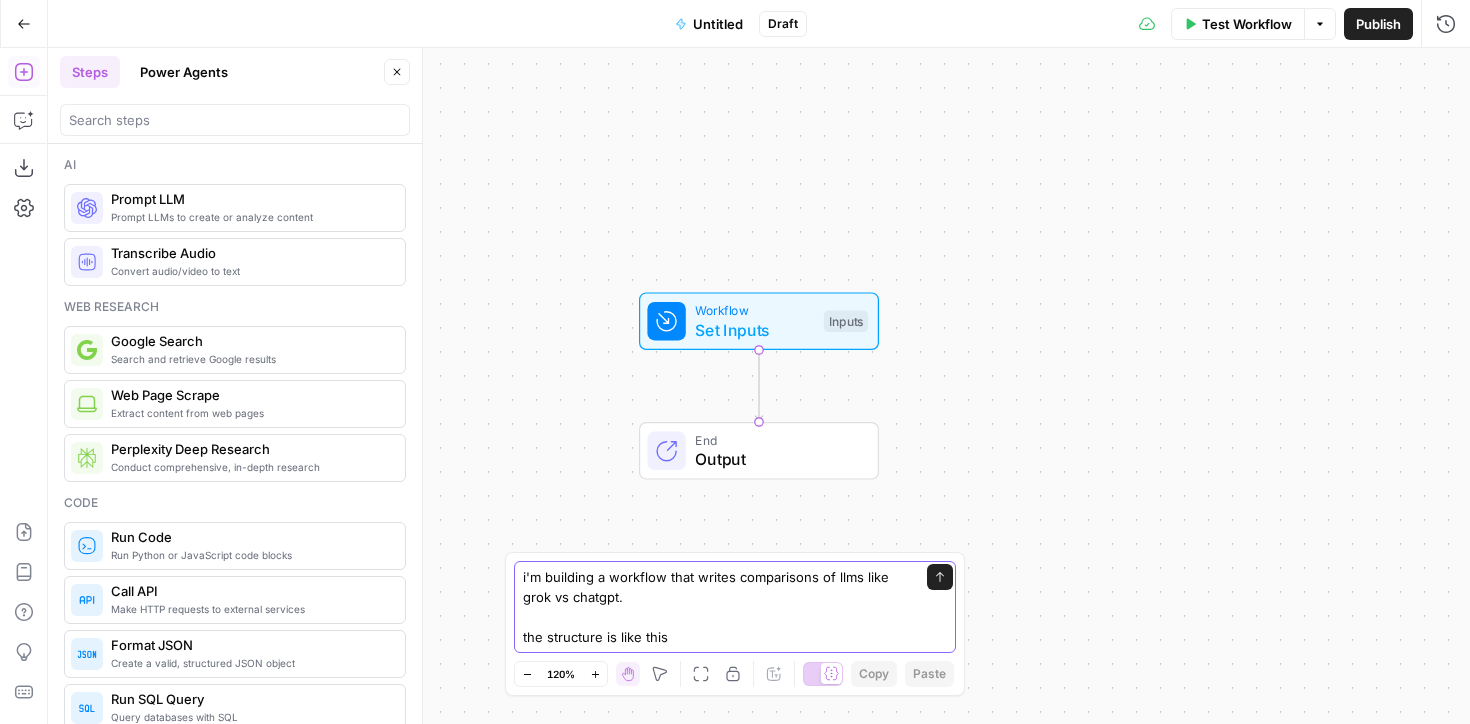 drag, startPoint x: 692, startPoint y: 631, endPoint x: 517, endPoint y: 629, distance: 175.01143 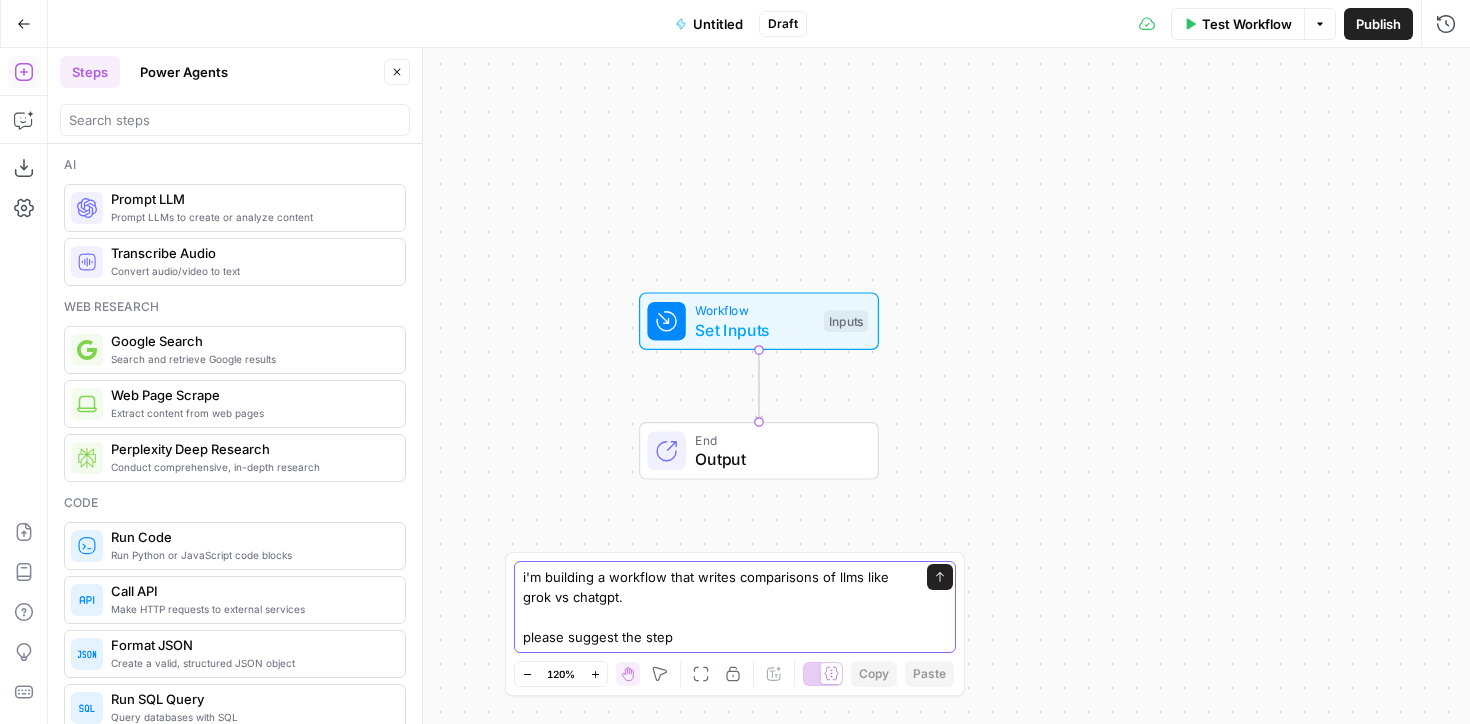 type on "i'm building a workflow that writes comparisons of llms like grok vs chatgpt.
please suggest the steps" 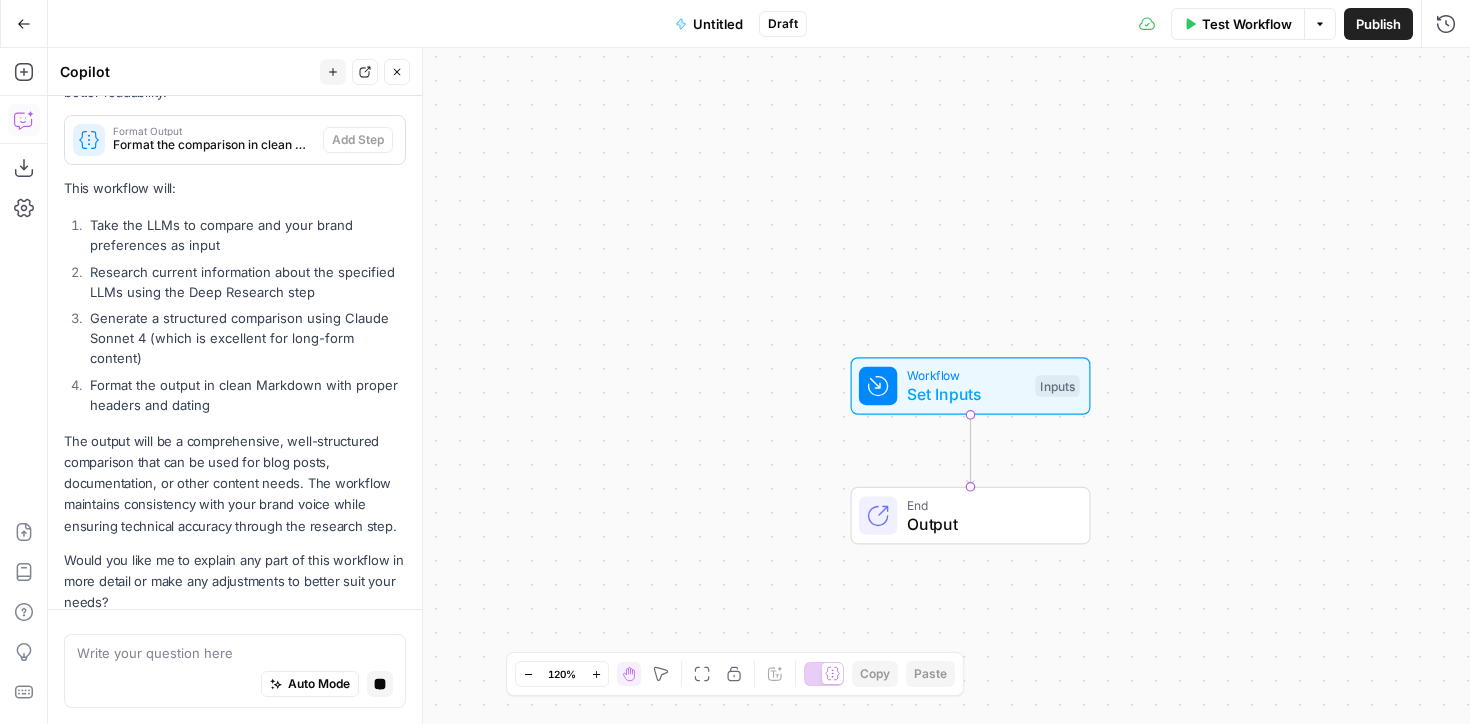 scroll, scrollTop: 1217, scrollLeft: 0, axis: vertical 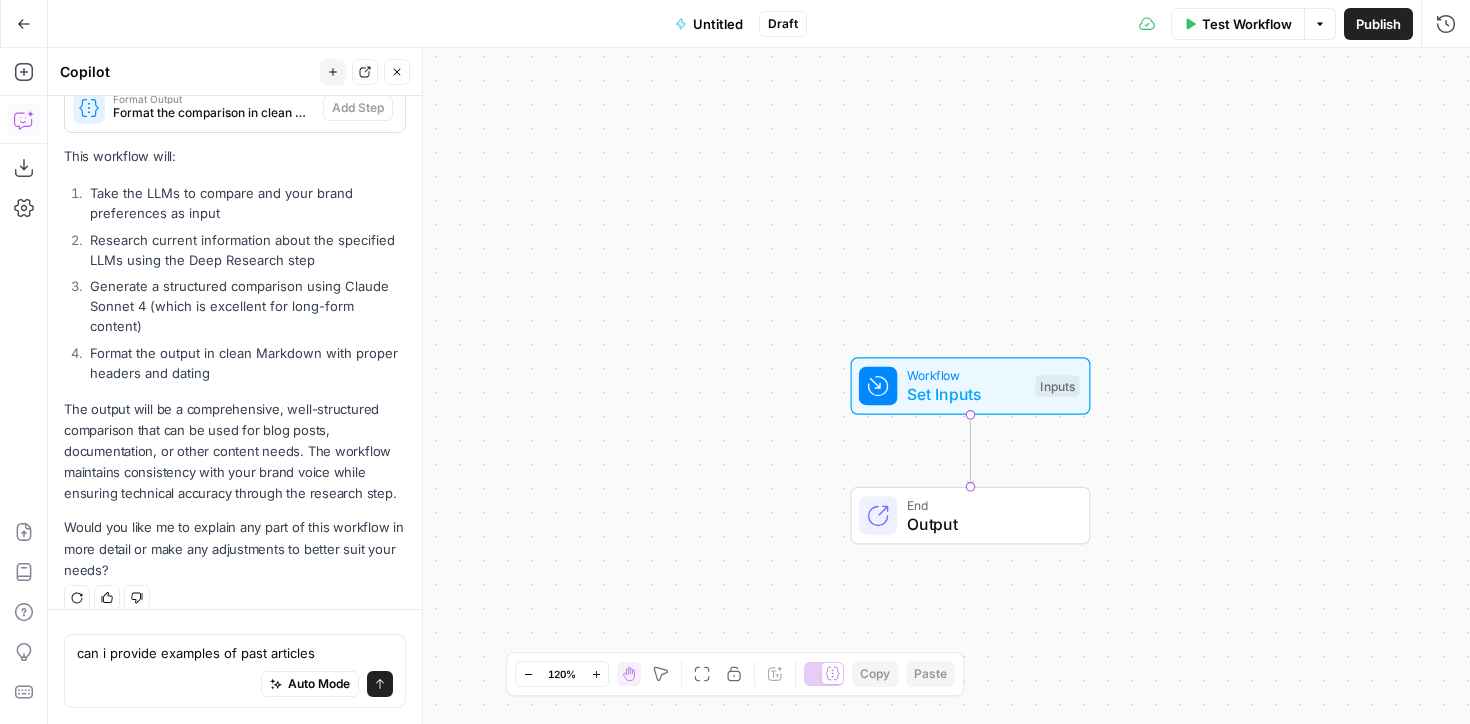type on "can i provide examples of past articles?" 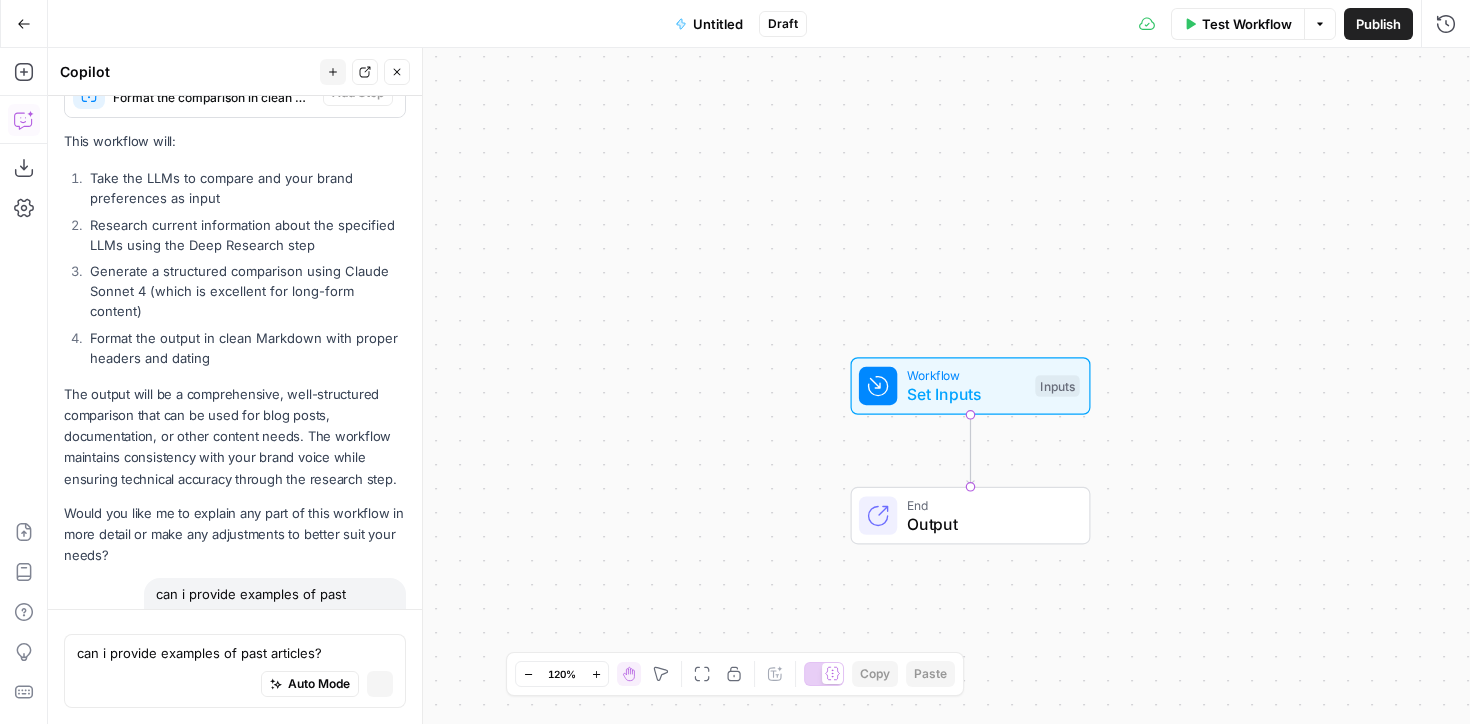 type 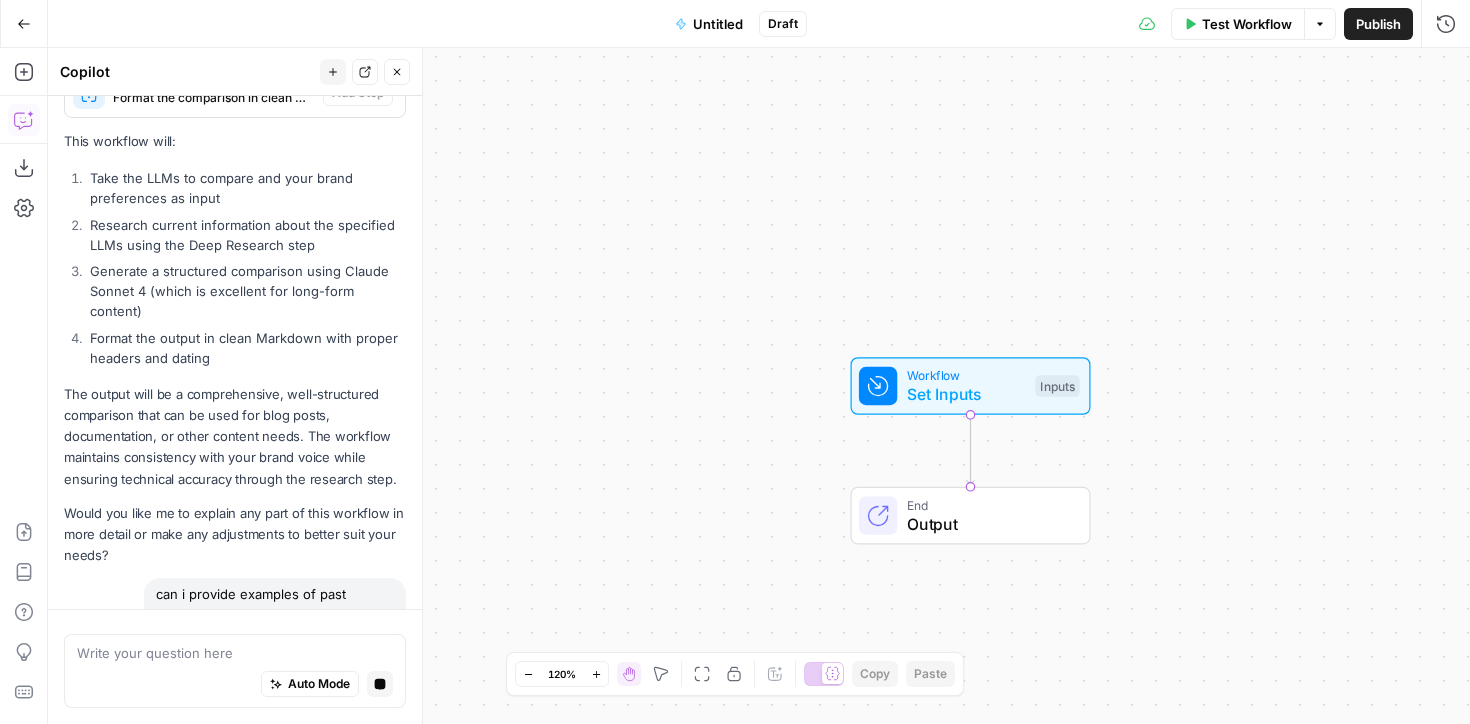 scroll, scrollTop: 1266, scrollLeft: 0, axis: vertical 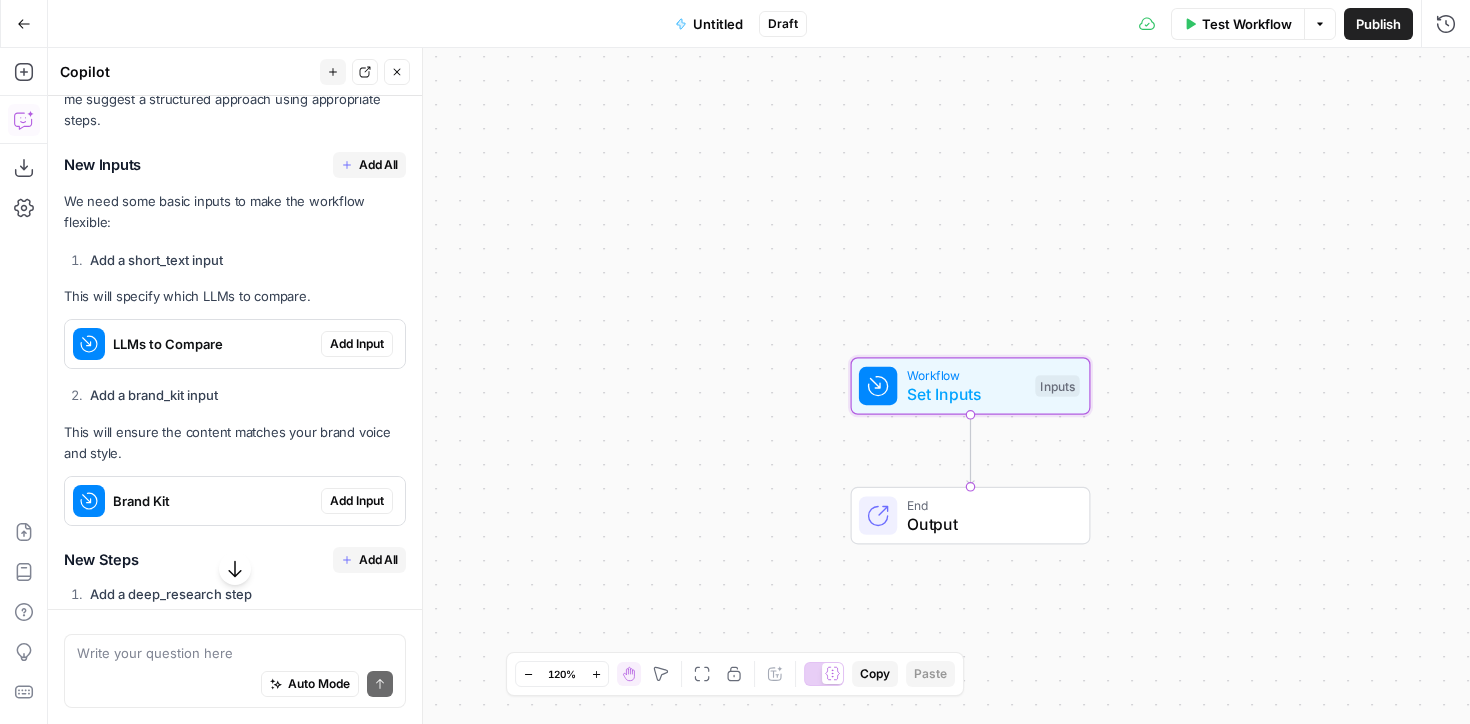 click on "Add Input" at bounding box center (357, 344) 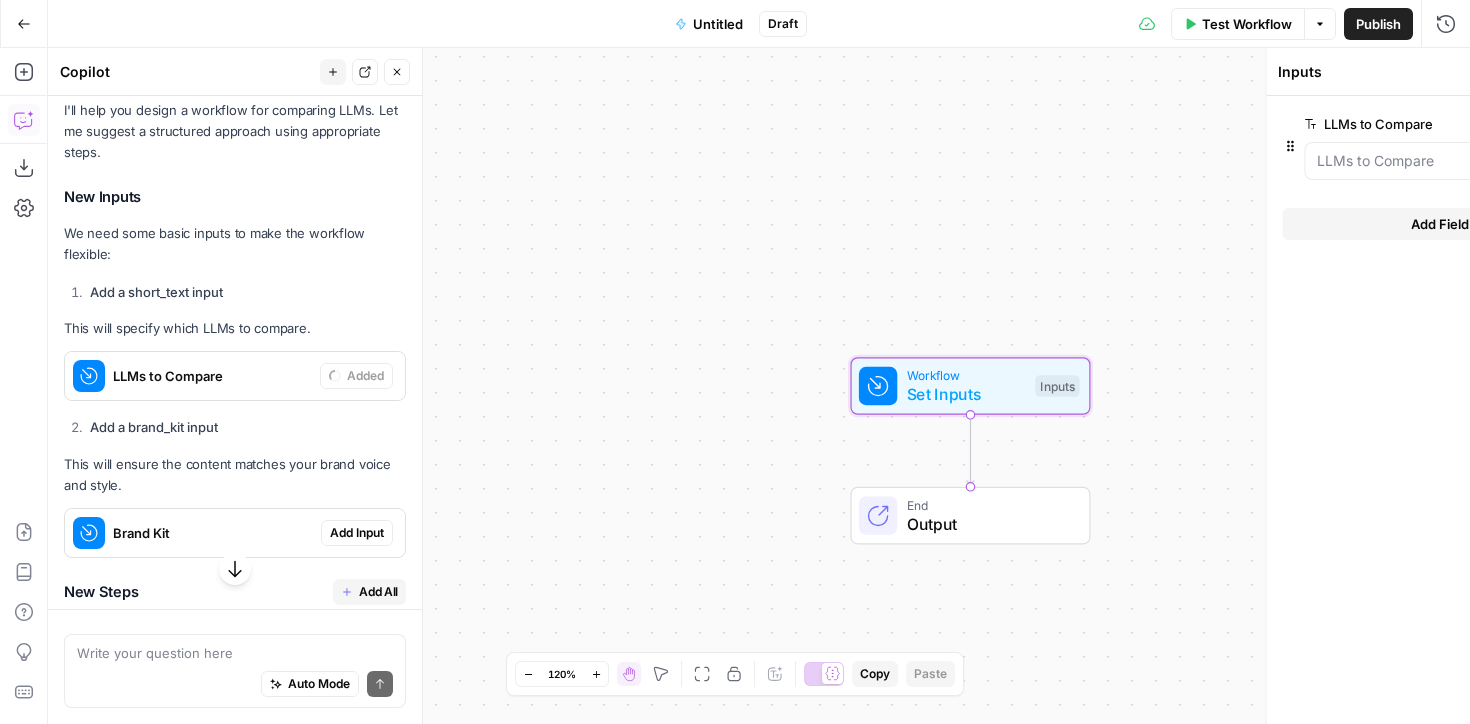 scroll, scrollTop: 344, scrollLeft: 0, axis: vertical 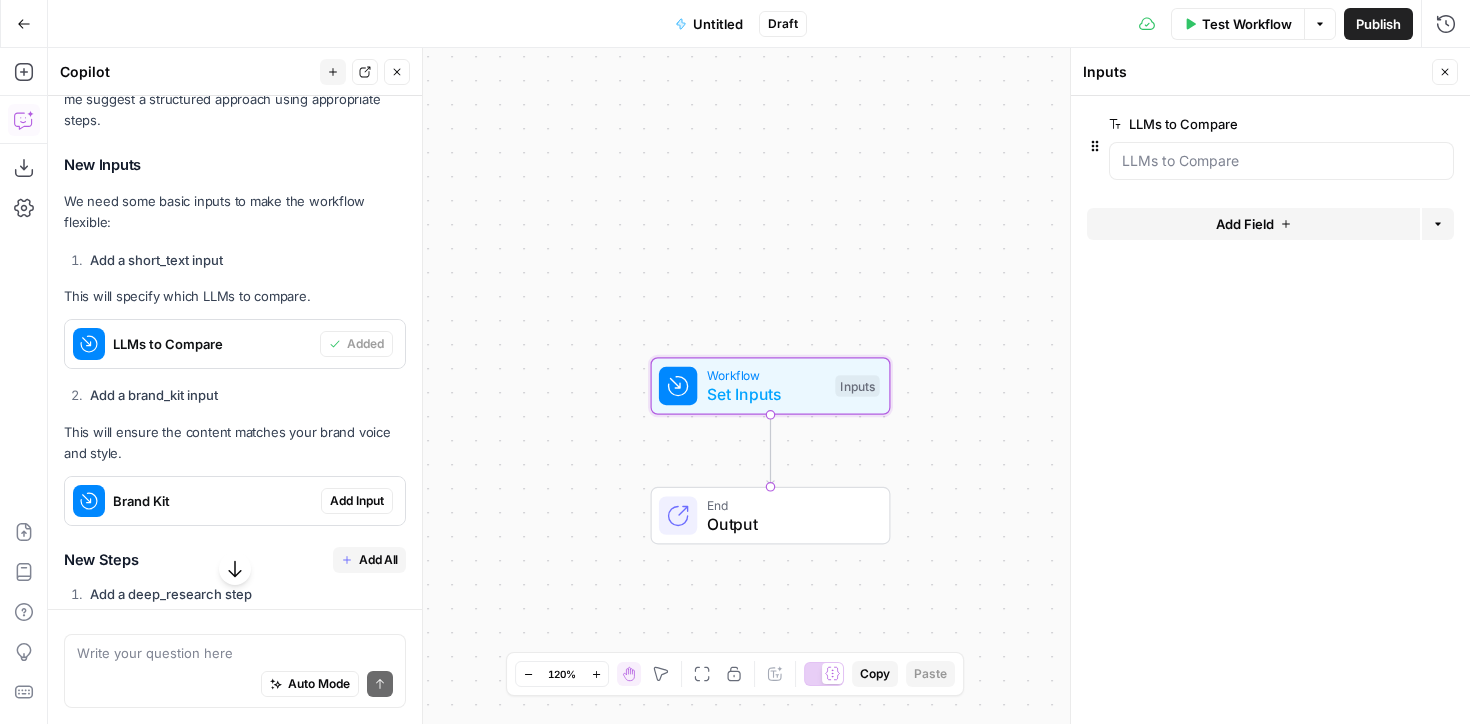 click on "Add Input" at bounding box center (357, 501) 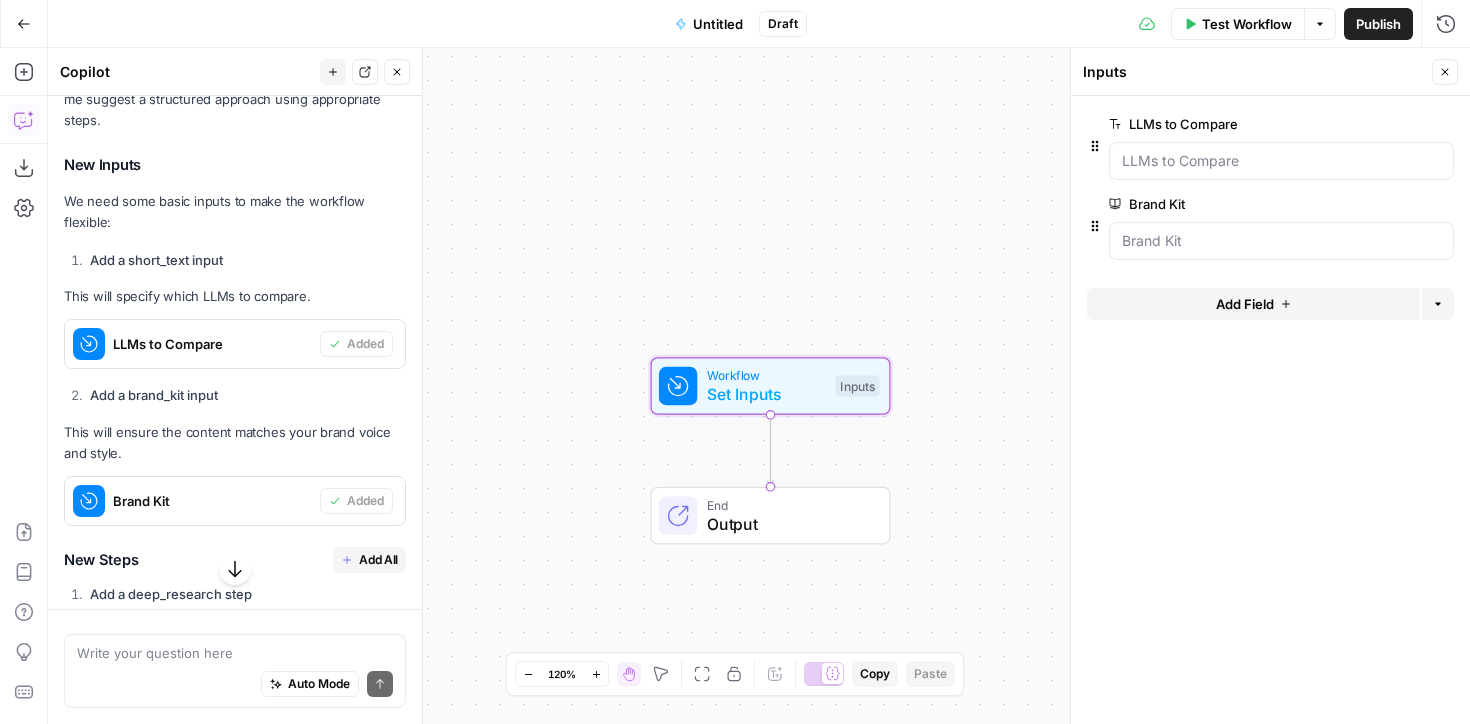 scroll, scrollTop: 415, scrollLeft: 0, axis: vertical 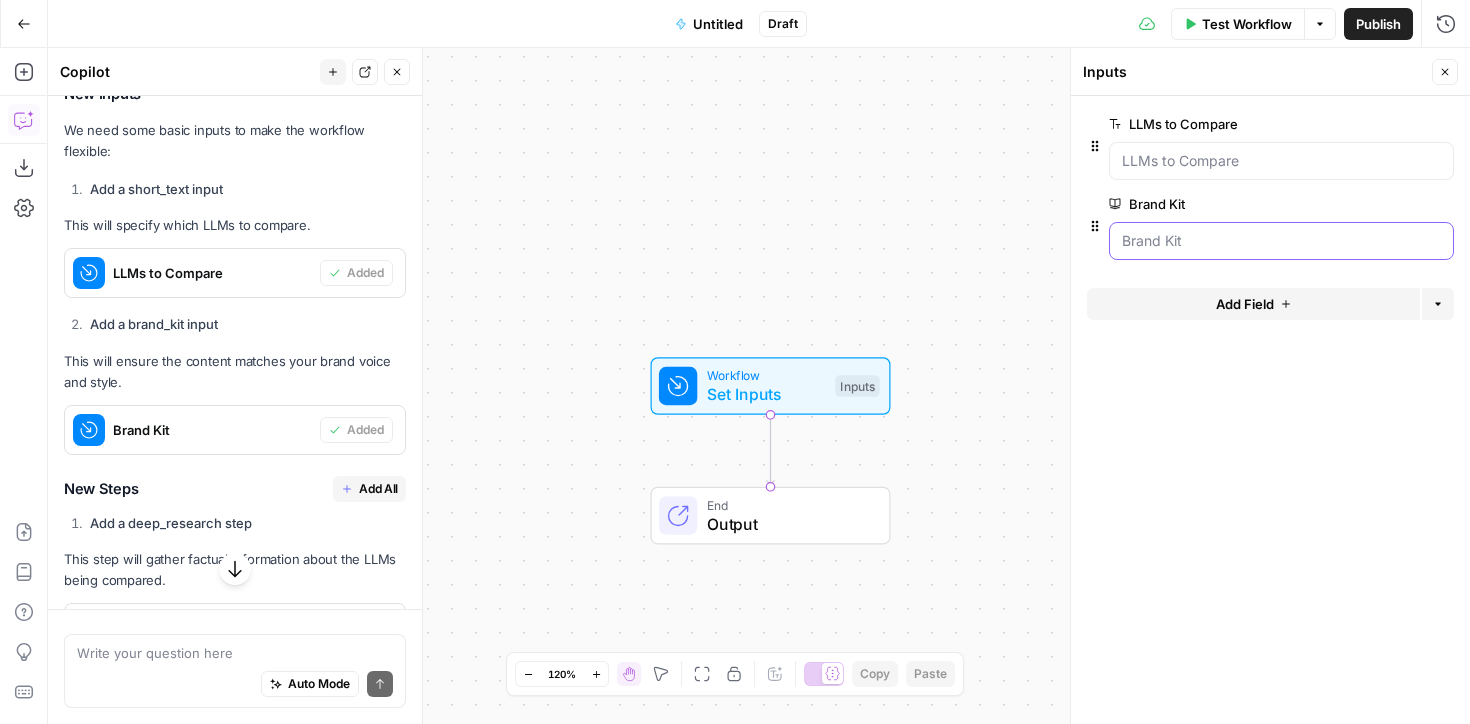 click on "Brand Kit" at bounding box center (1281, 241) 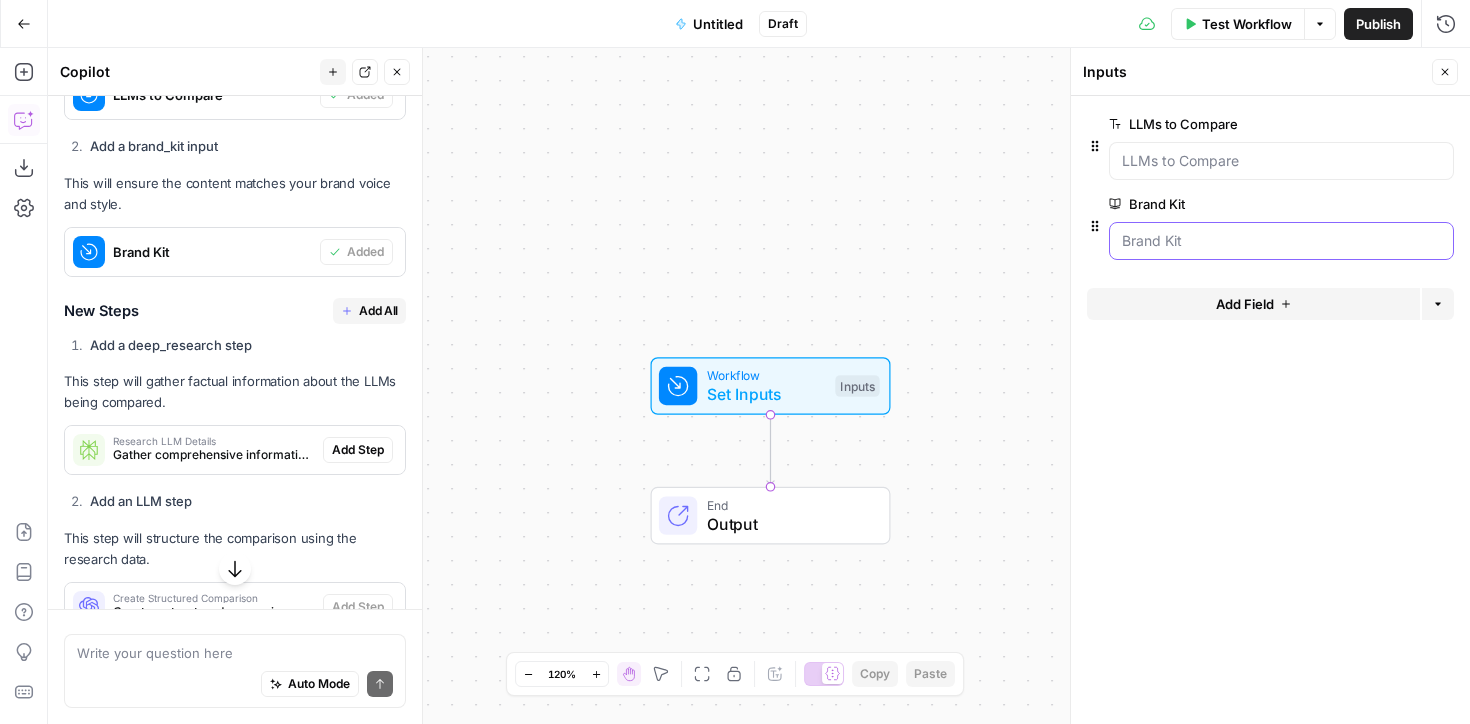 scroll, scrollTop: 614, scrollLeft: 0, axis: vertical 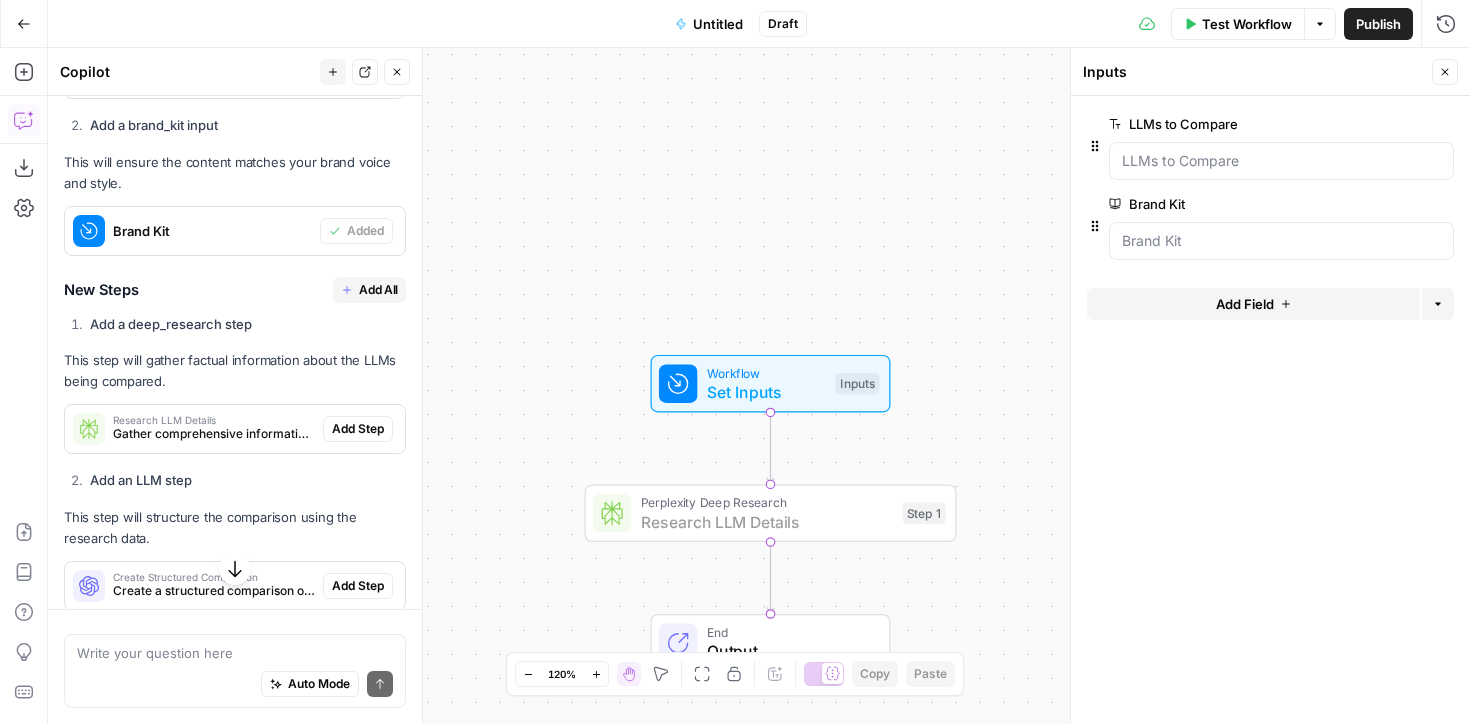 click on "Add Step" at bounding box center [358, 429] 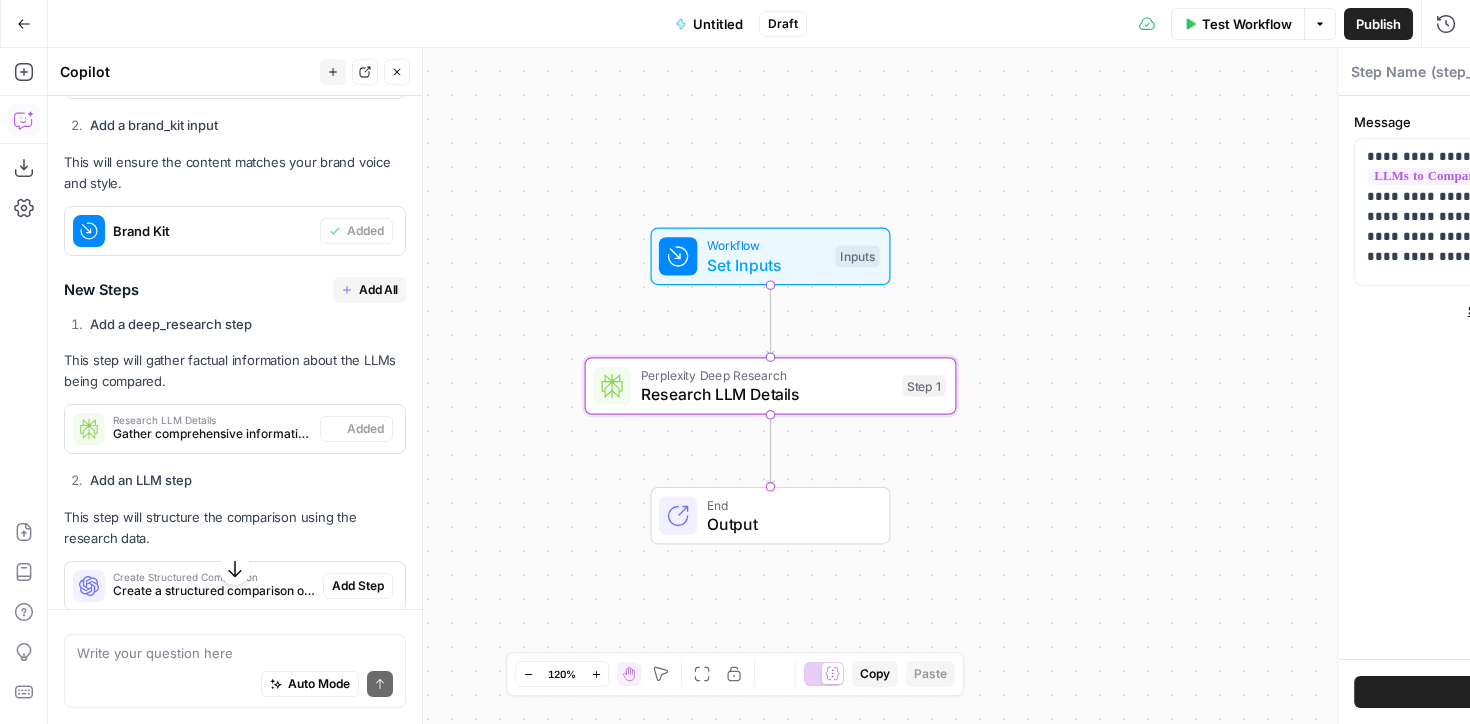 type on "Research LLM Details" 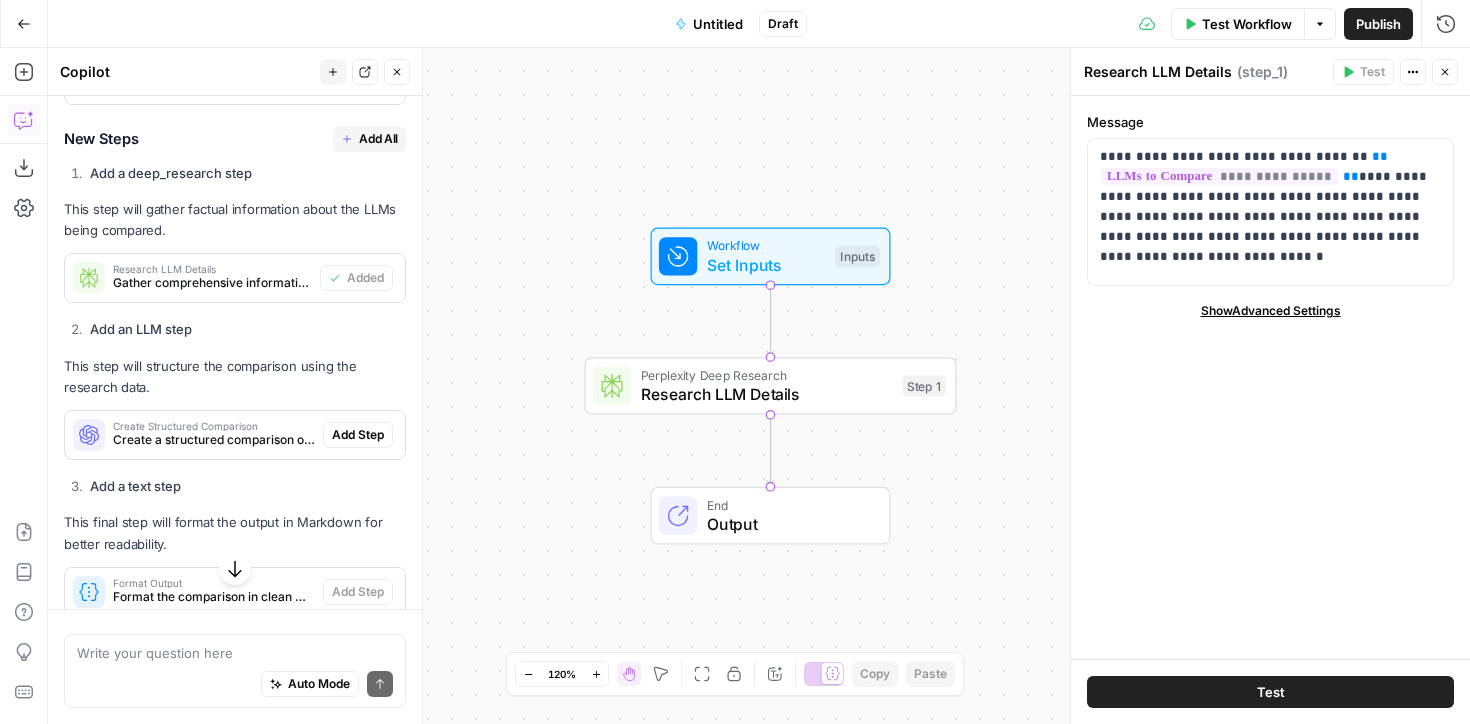 scroll, scrollTop: 771, scrollLeft: 0, axis: vertical 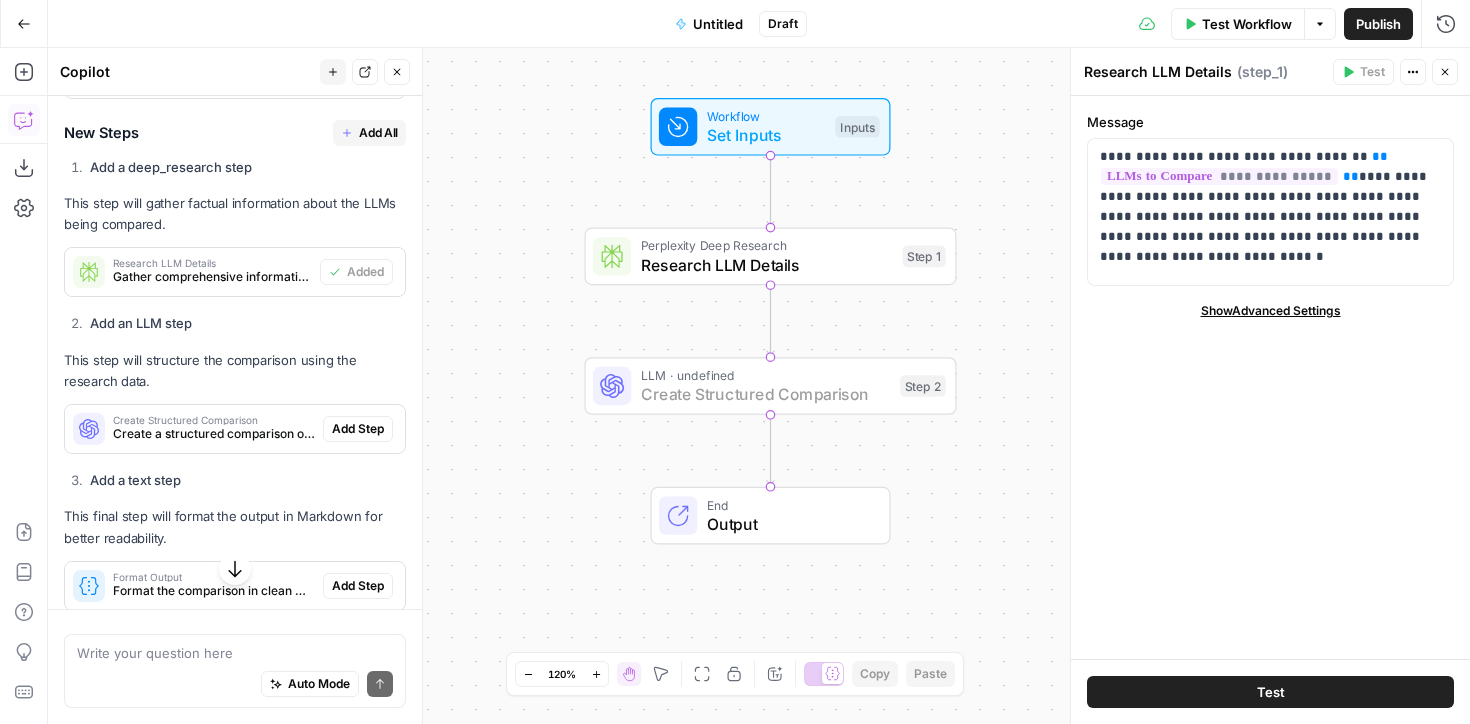 click on "Add Step" at bounding box center (358, 429) 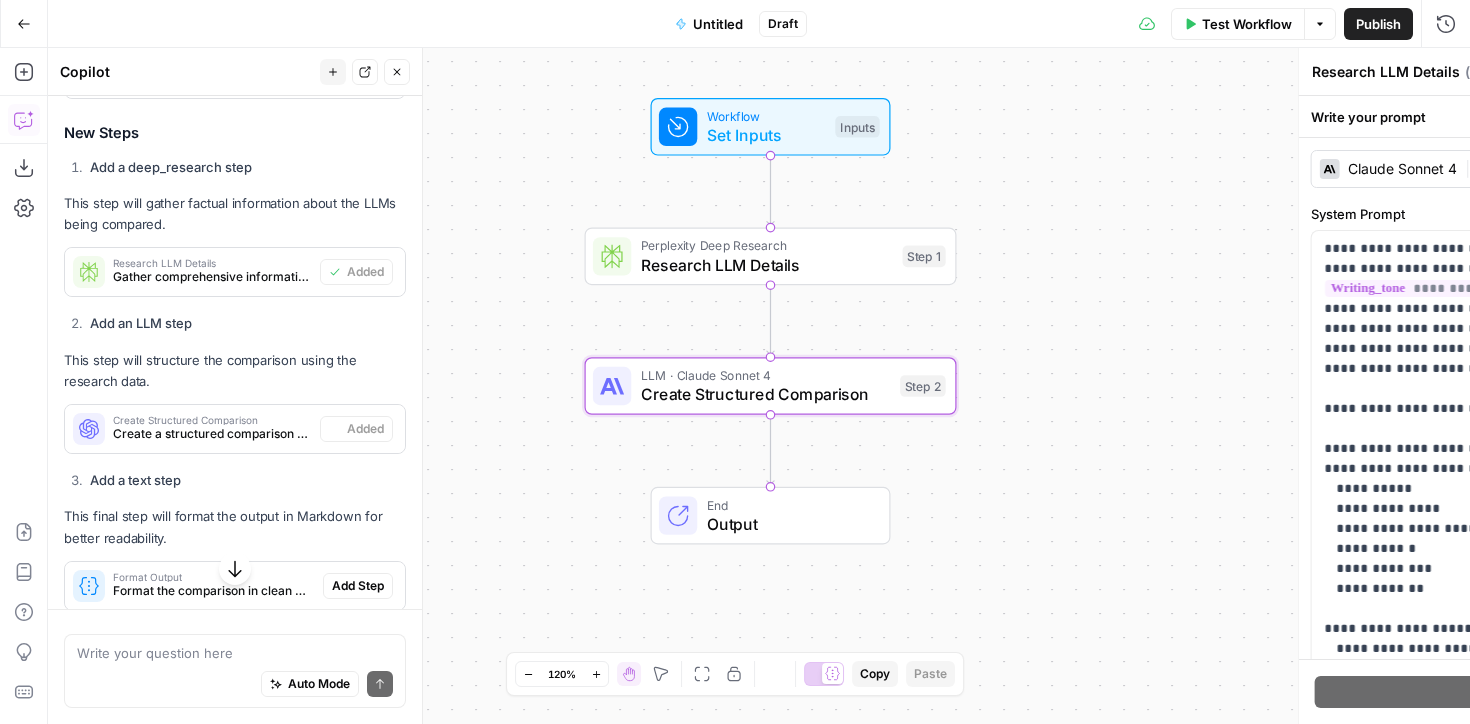 type on "Create Structured Comparison" 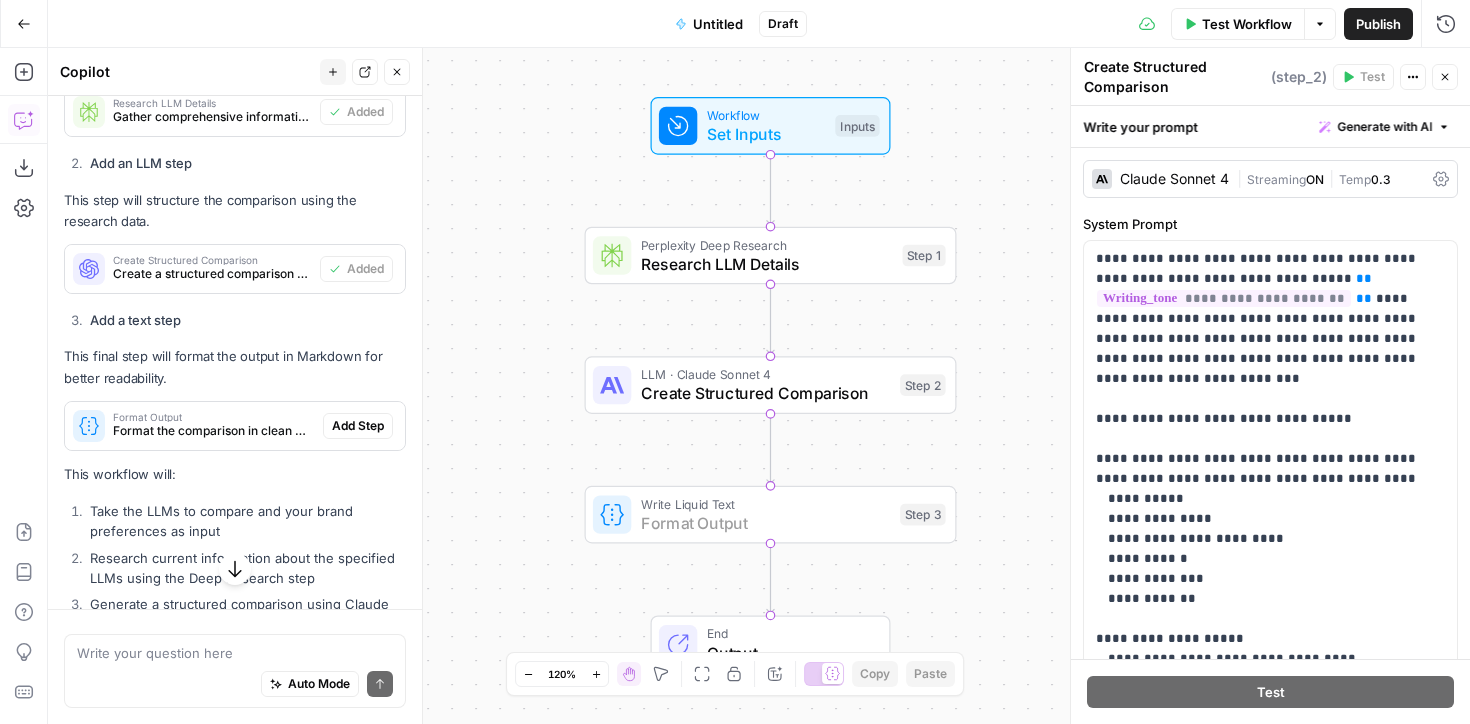 scroll, scrollTop: 949, scrollLeft: 0, axis: vertical 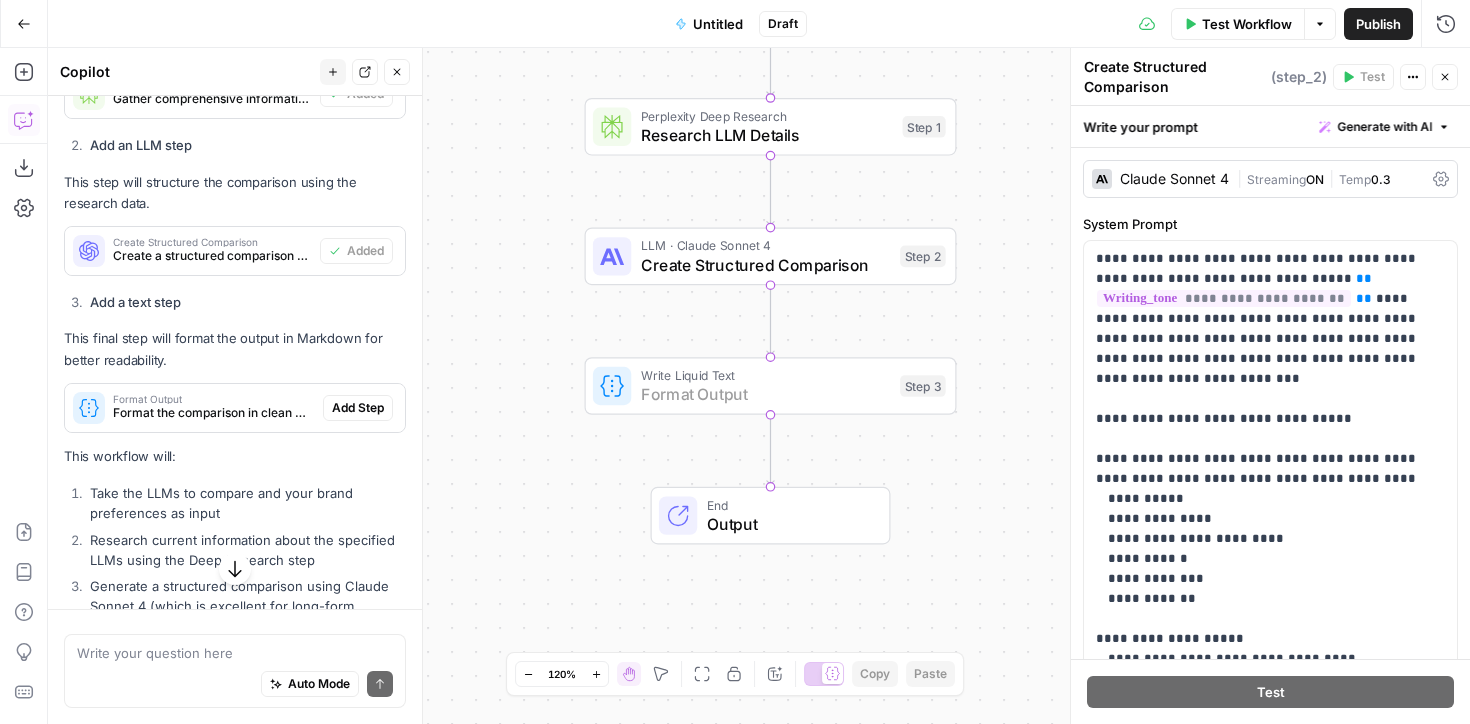 click on "Add Step" at bounding box center (358, 408) 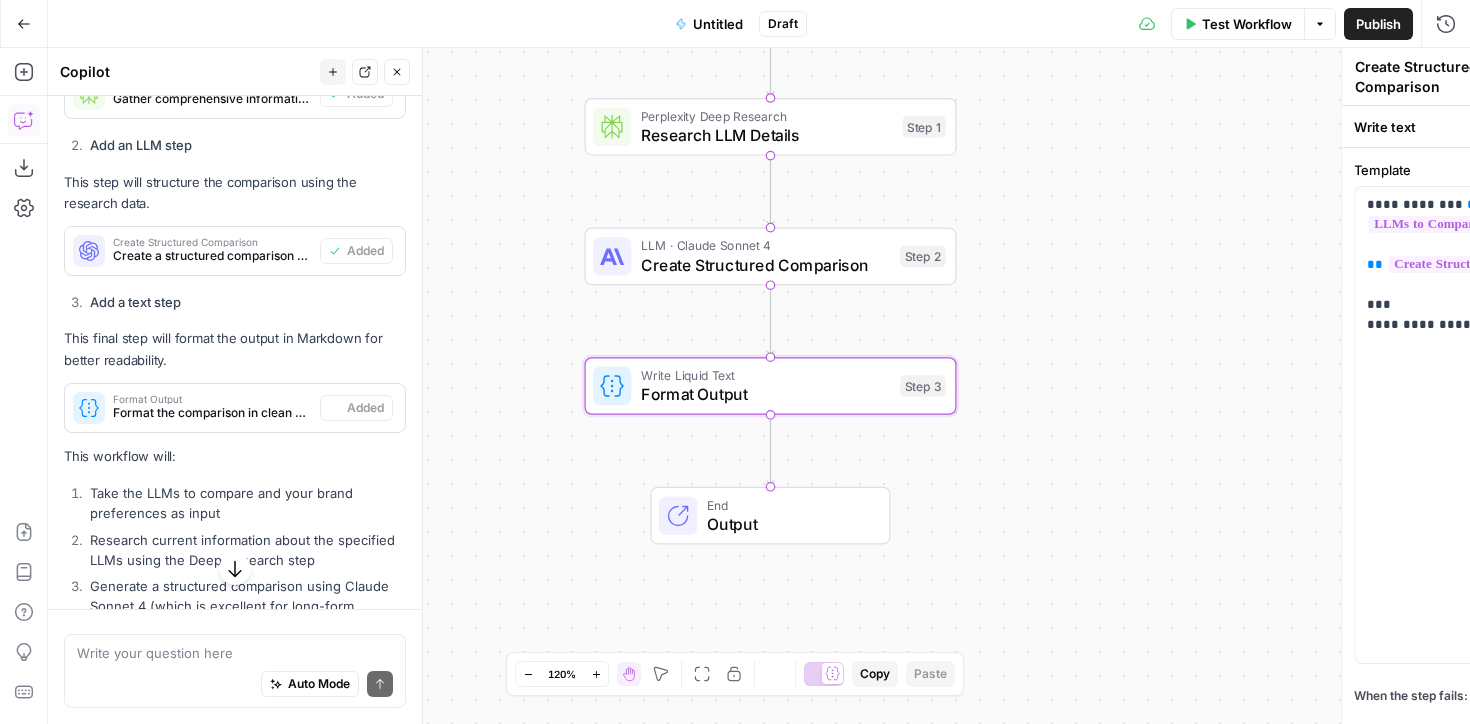 type on "Format Output" 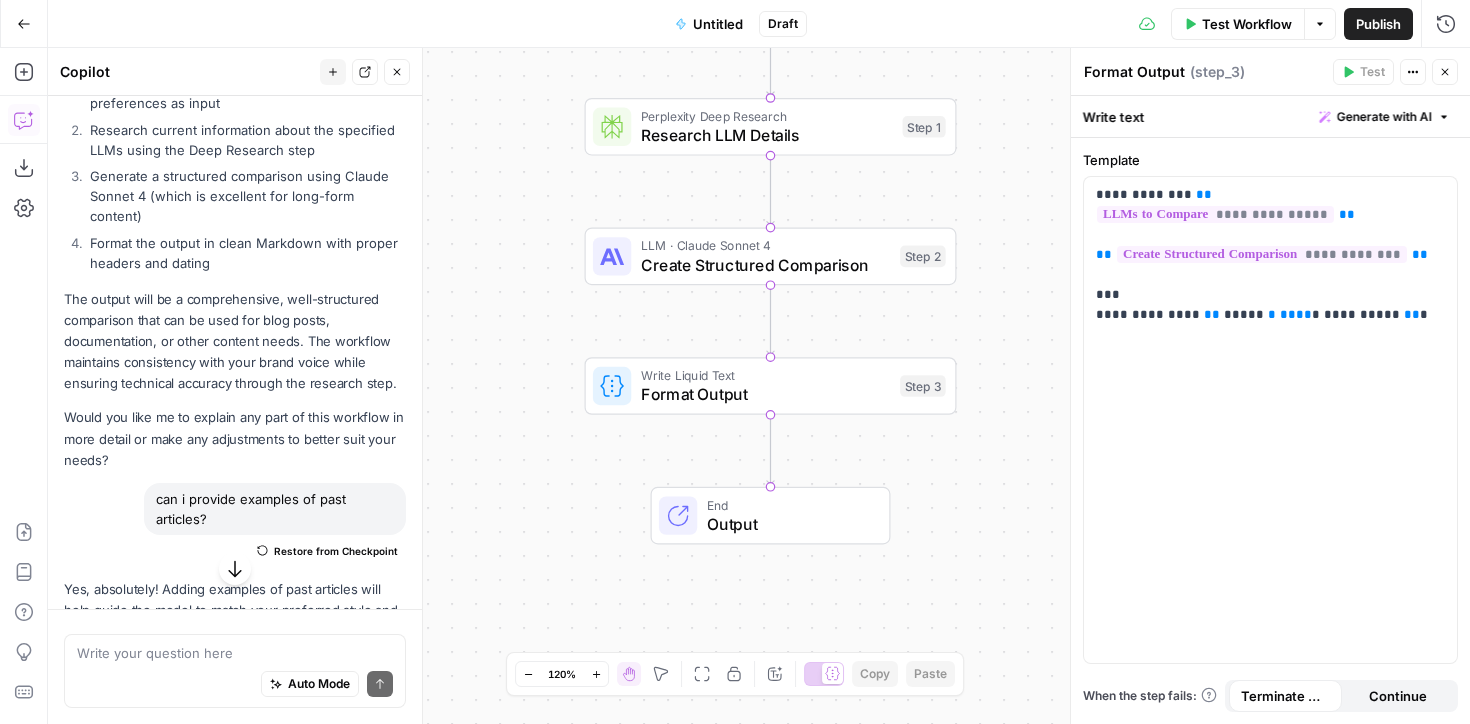 scroll, scrollTop: 1451, scrollLeft: 0, axis: vertical 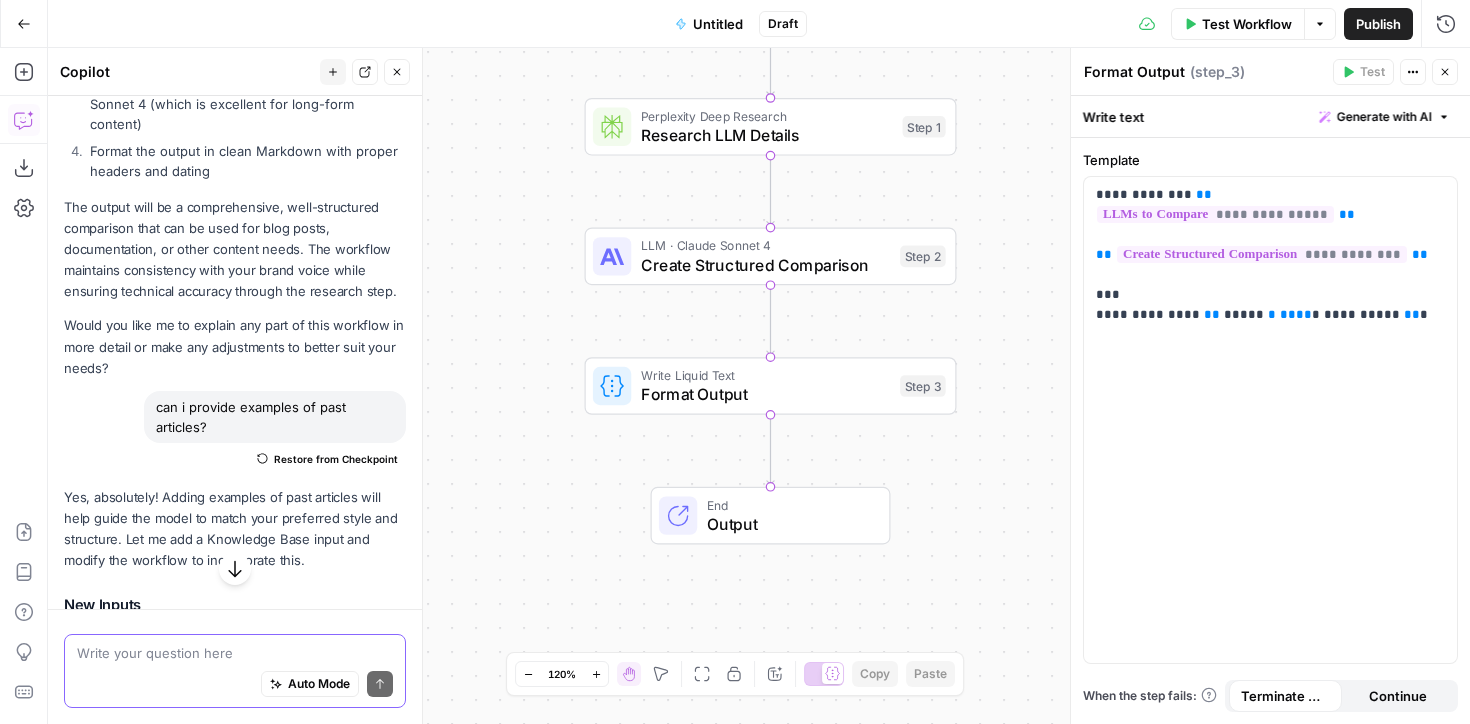 click at bounding box center (235, 653) 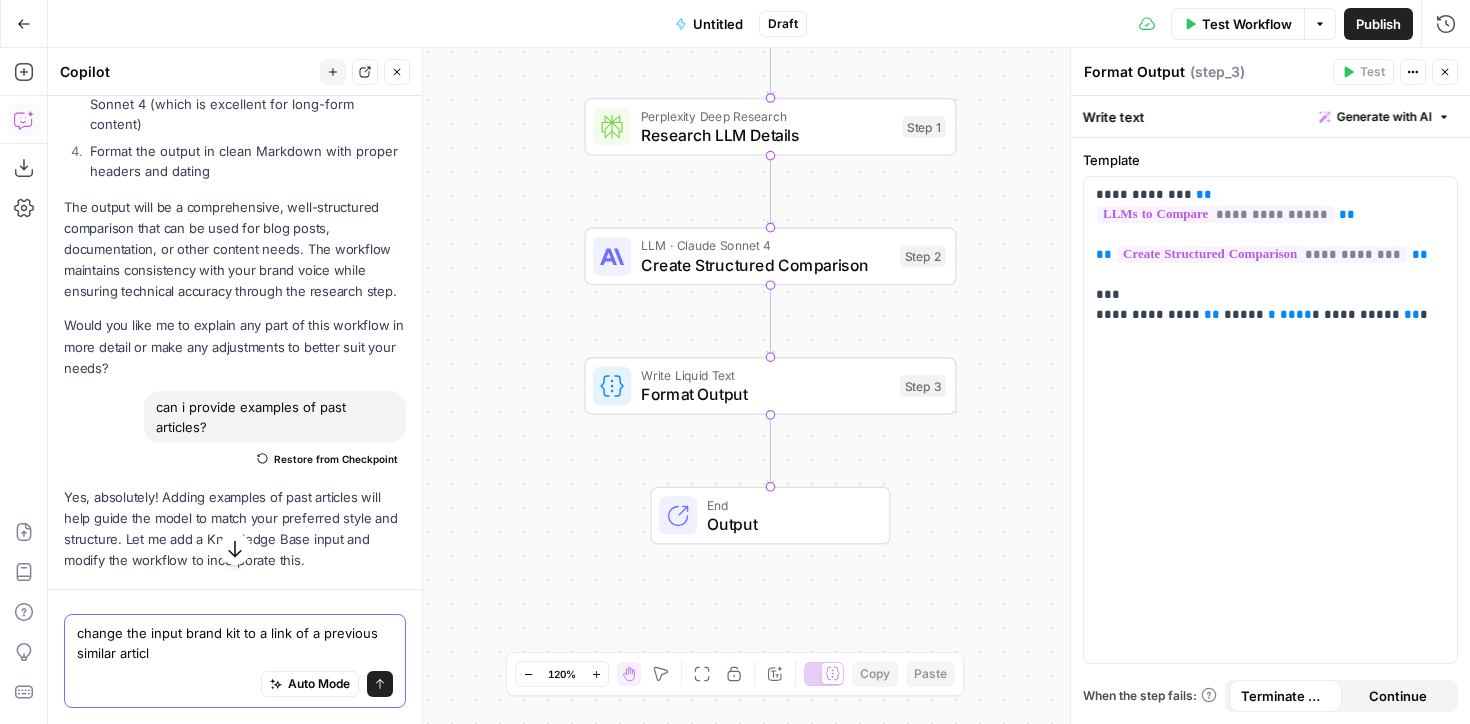 type on "change the input brand kit to a link of a previous similar article" 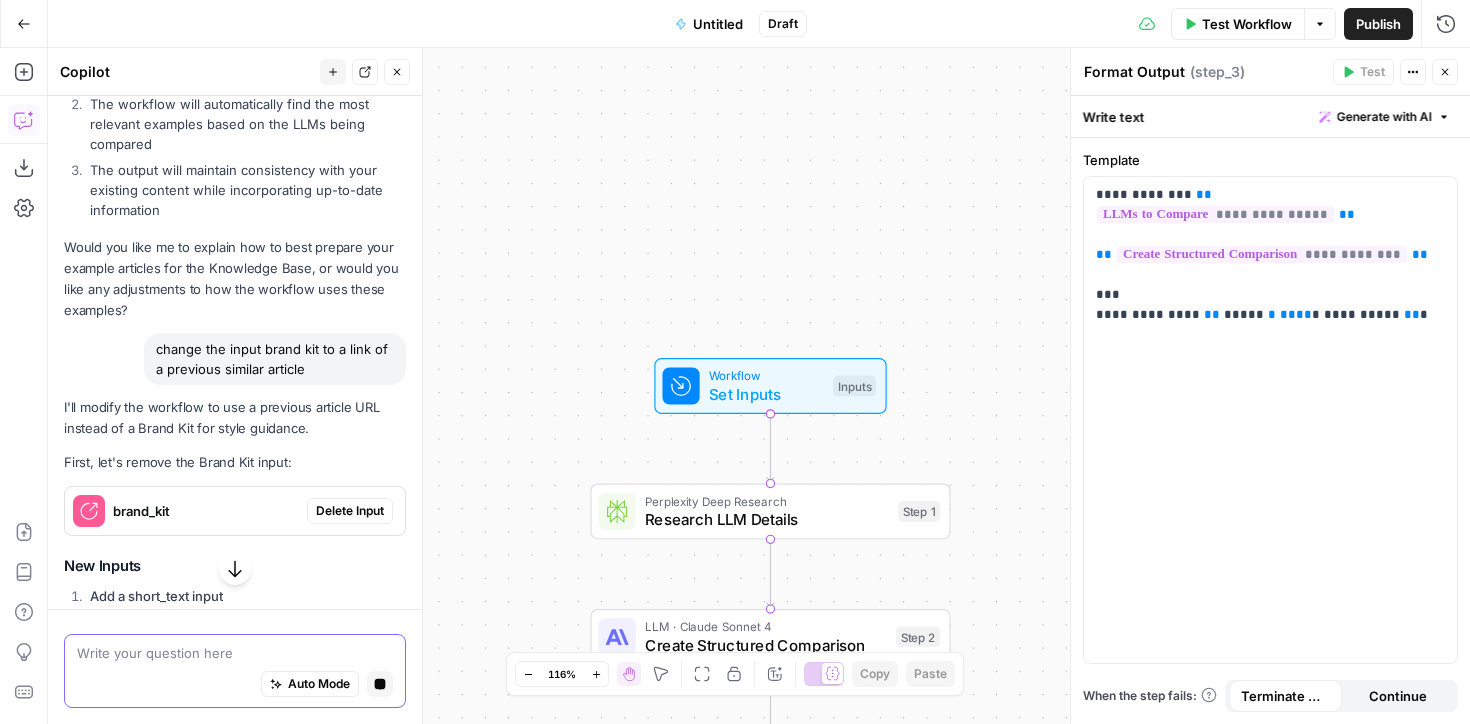 scroll, scrollTop: 2699, scrollLeft: 0, axis: vertical 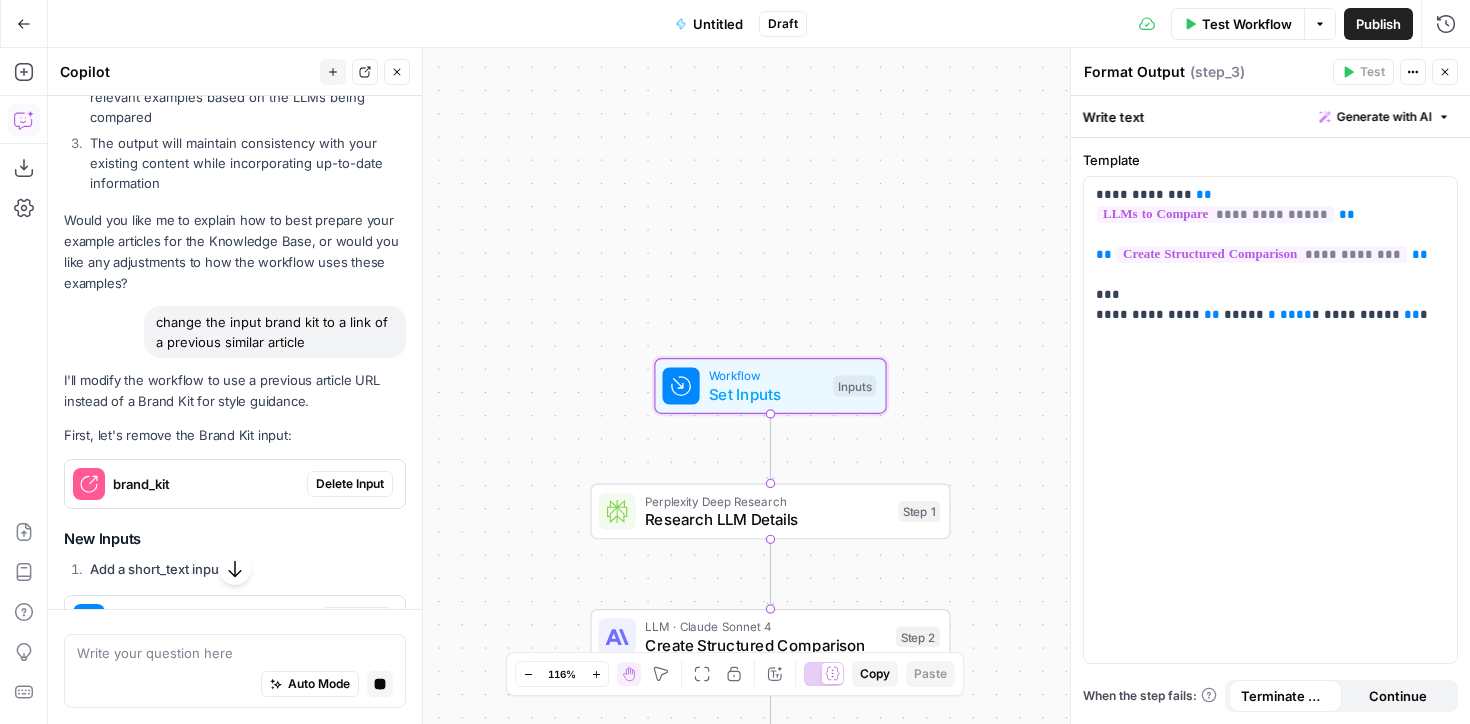 click on "Delete Input" at bounding box center (350, 484) 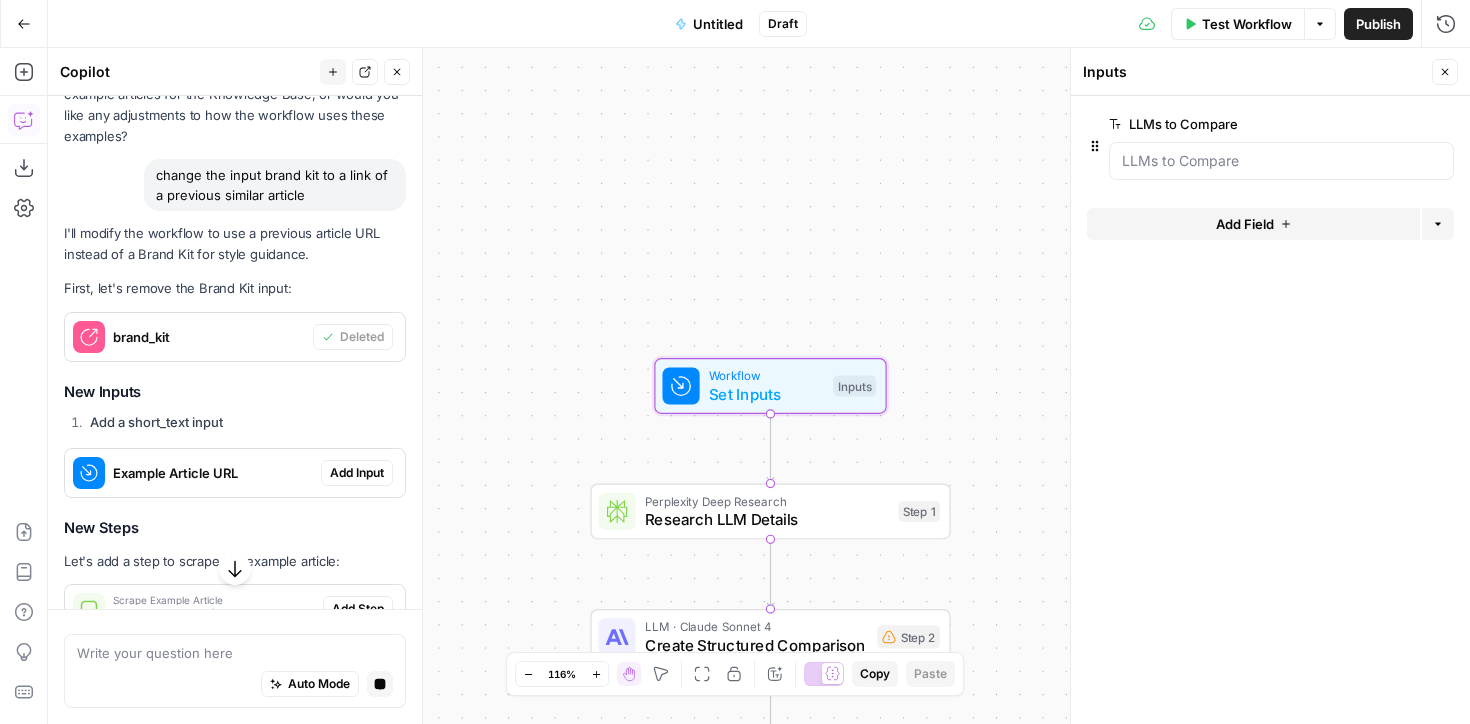 scroll, scrollTop: 2854, scrollLeft: 0, axis: vertical 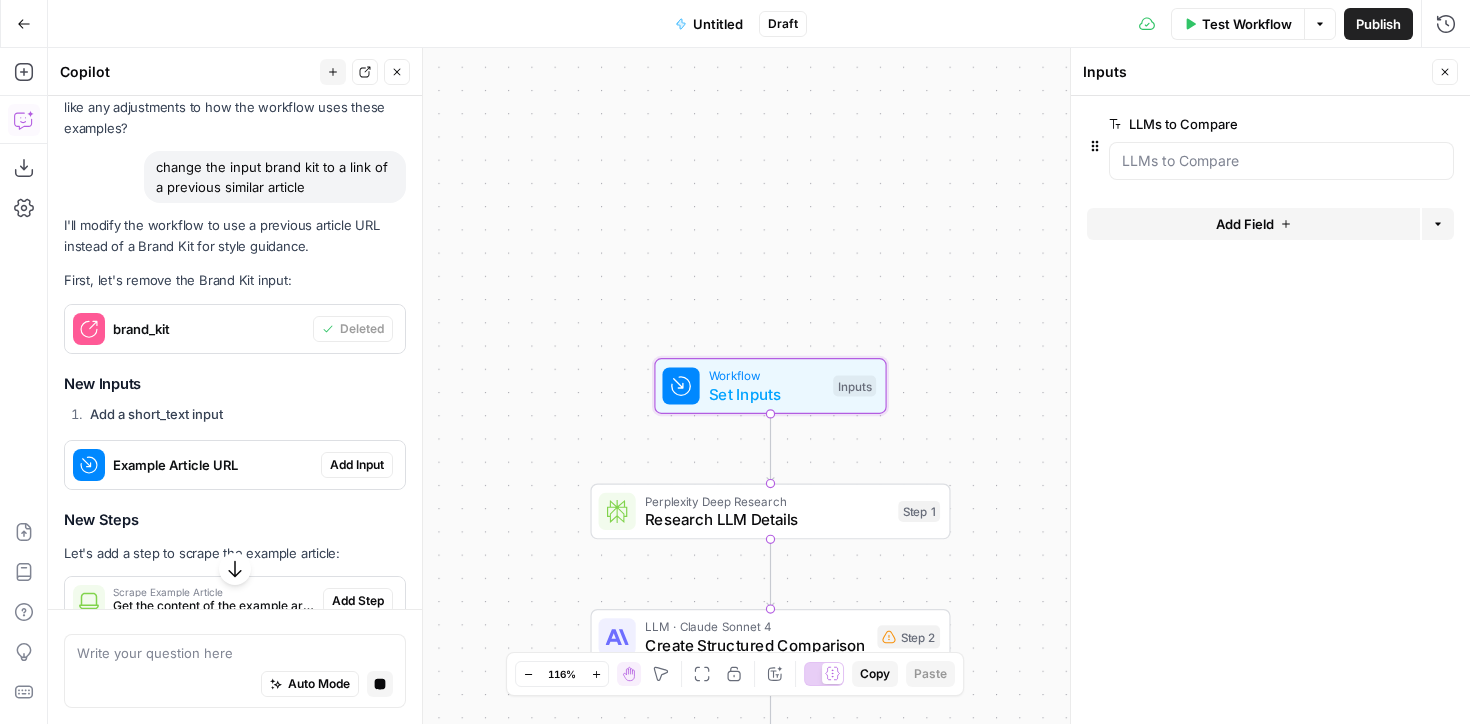 click on "Add Input" at bounding box center [357, 465] 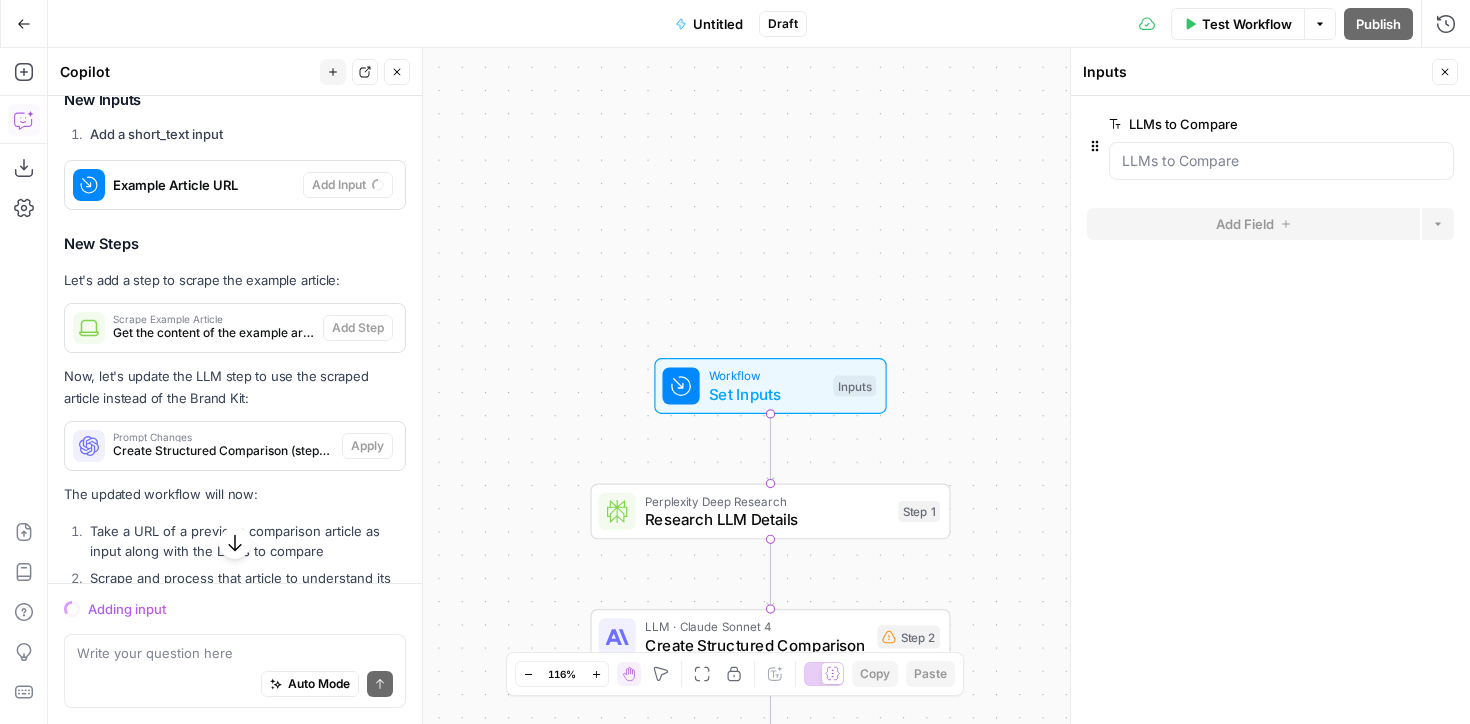 scroll, scrollTop: 3371, scrollLeft: 0, axis: vertical 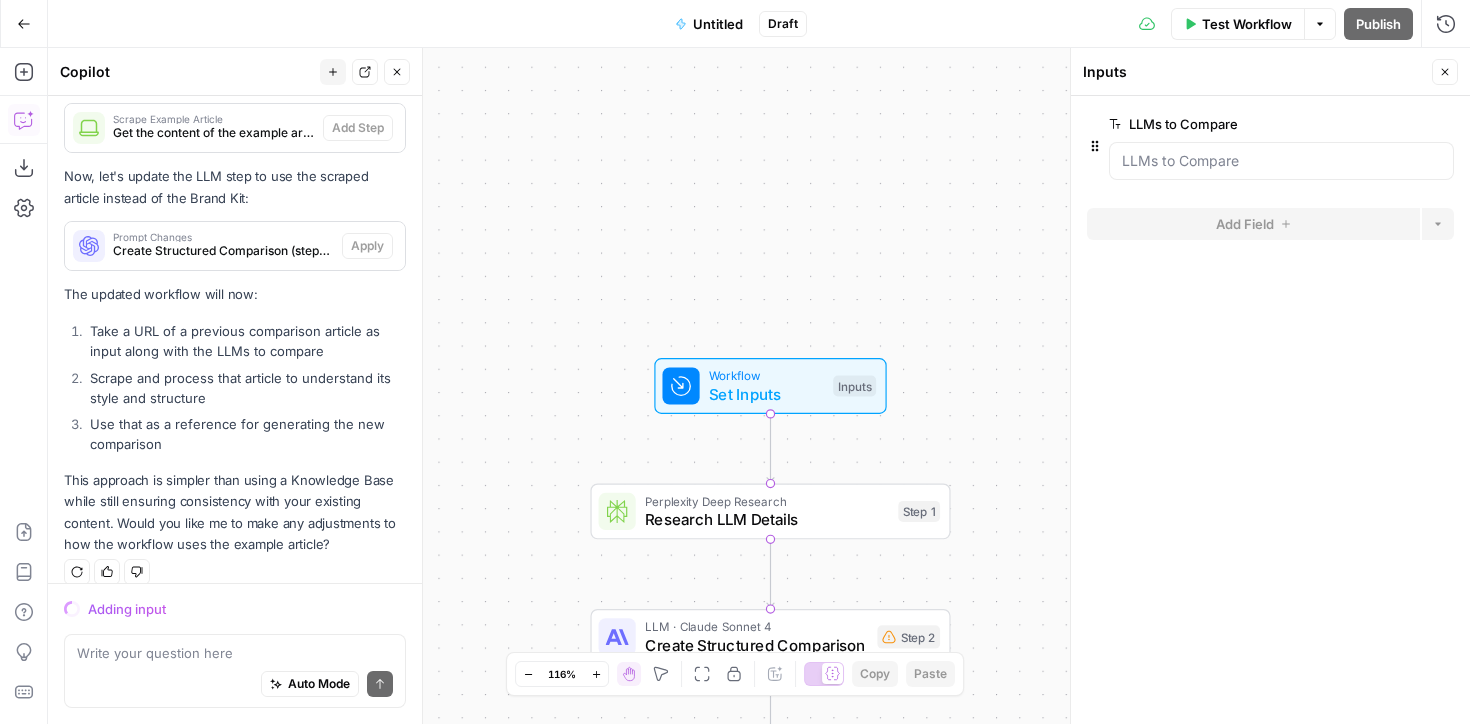 click on "LLMs to Compare" at bounding box center [1225, 124] 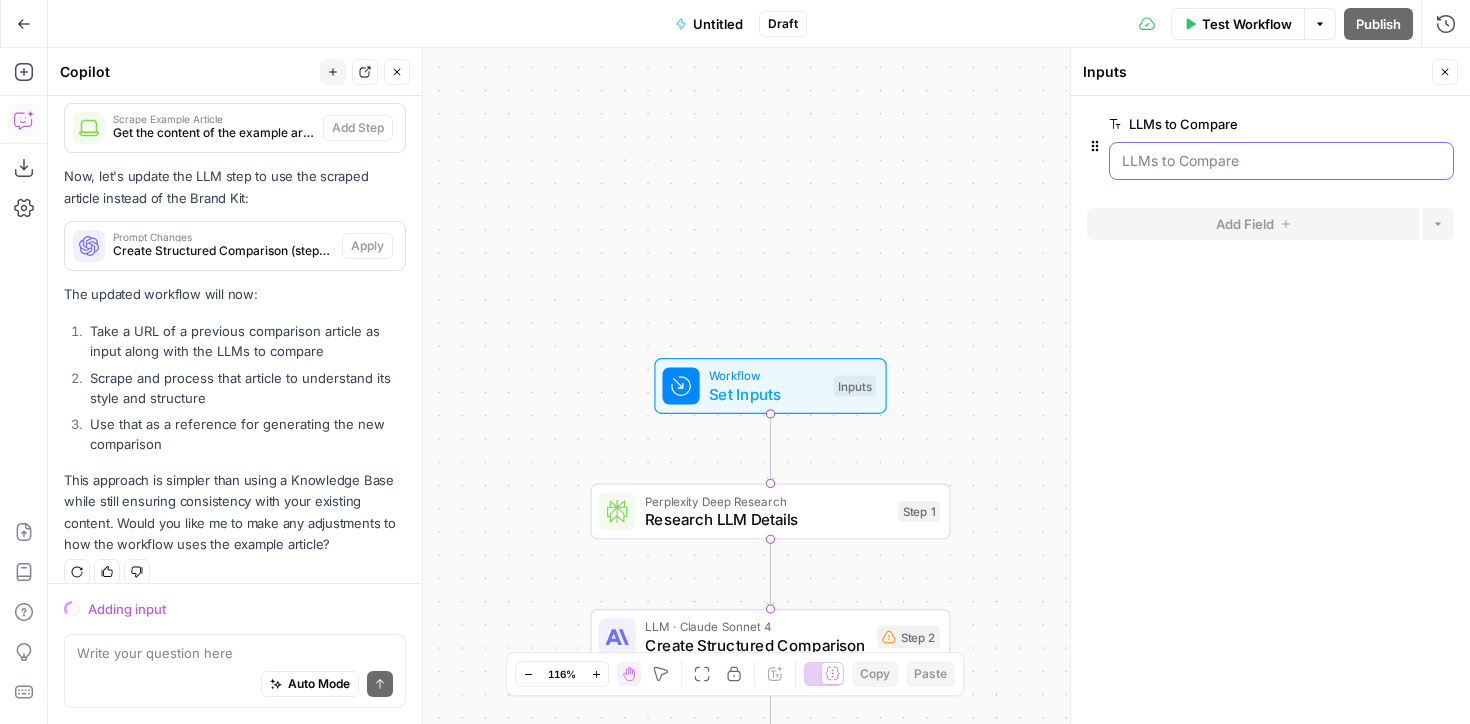 click on "LLMs to Compare" at bounding box center [1281, 161] 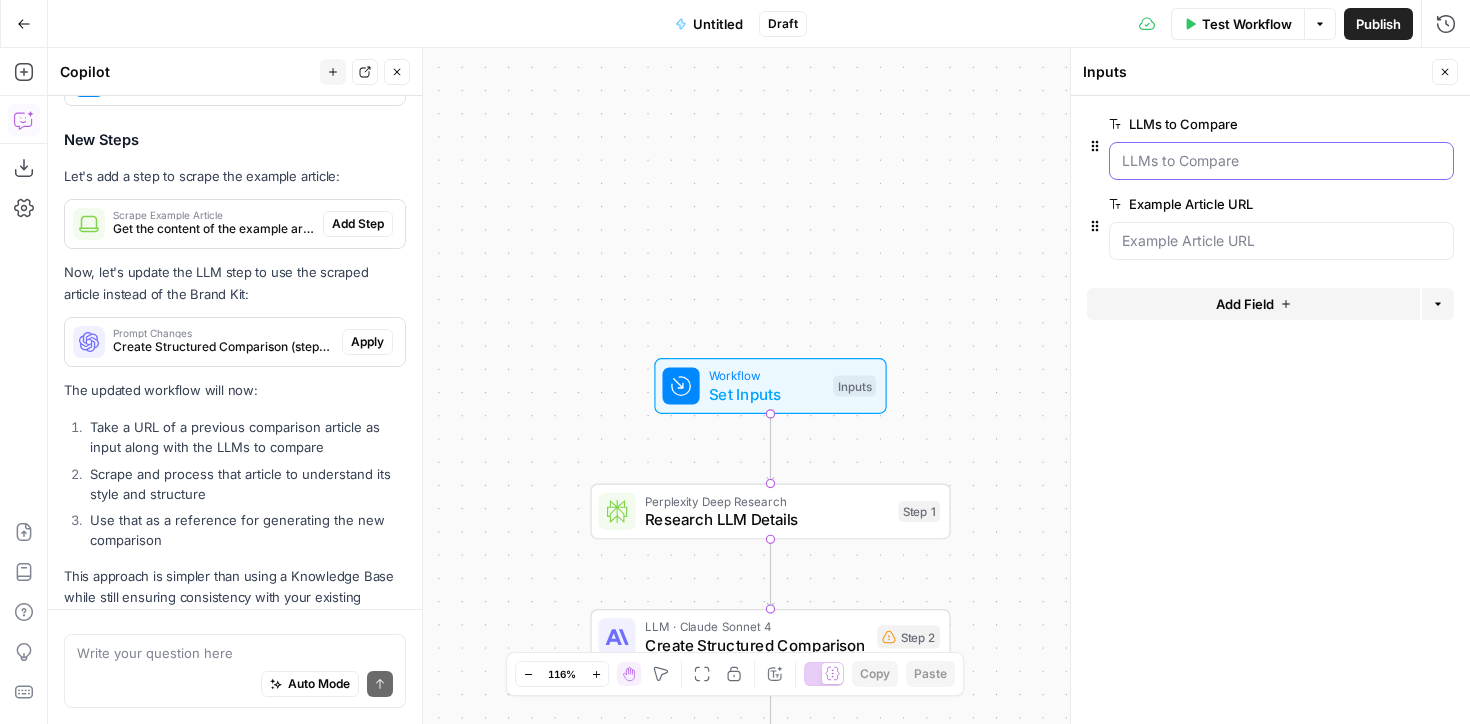 scroll, scrollTop: 3441, scrollLeft: 0, axis: vertical 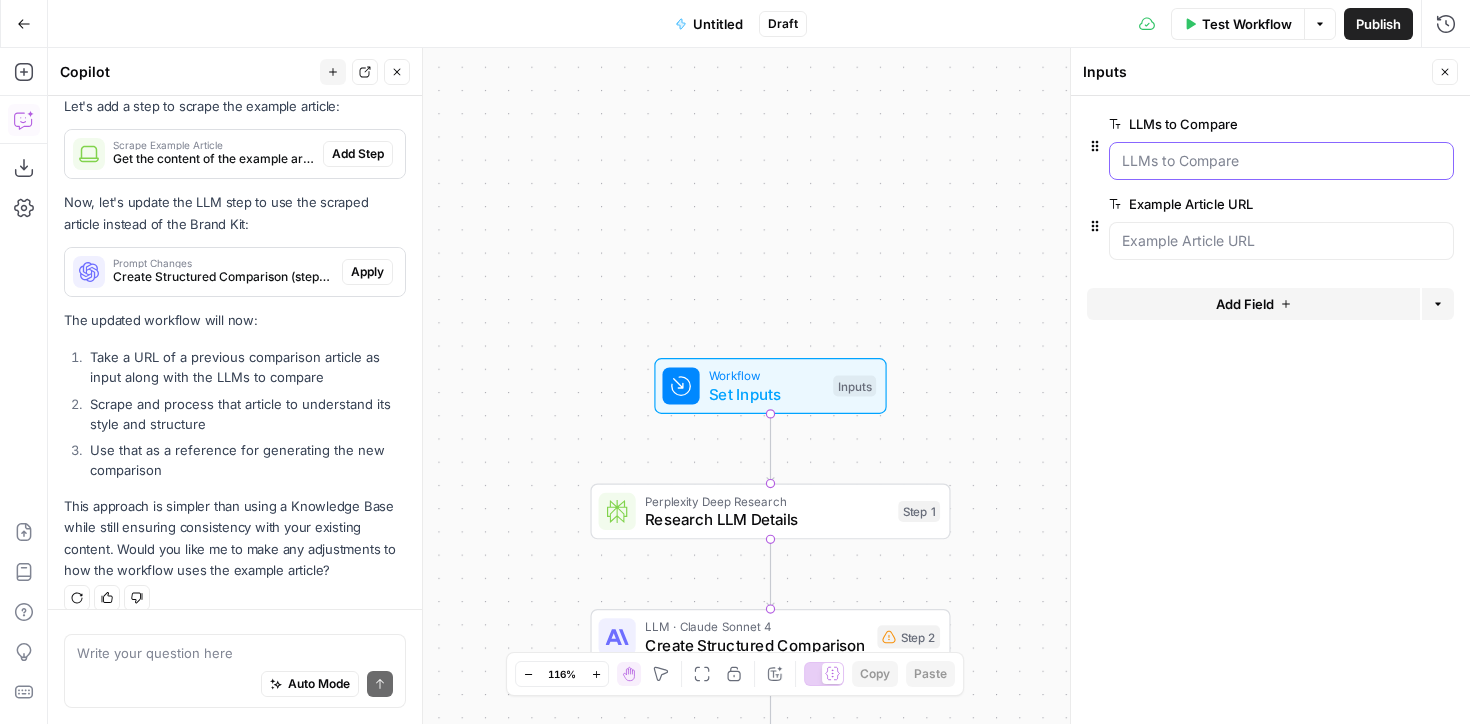 click on "LLMs to Compare" at bounding box center (1281, 161) 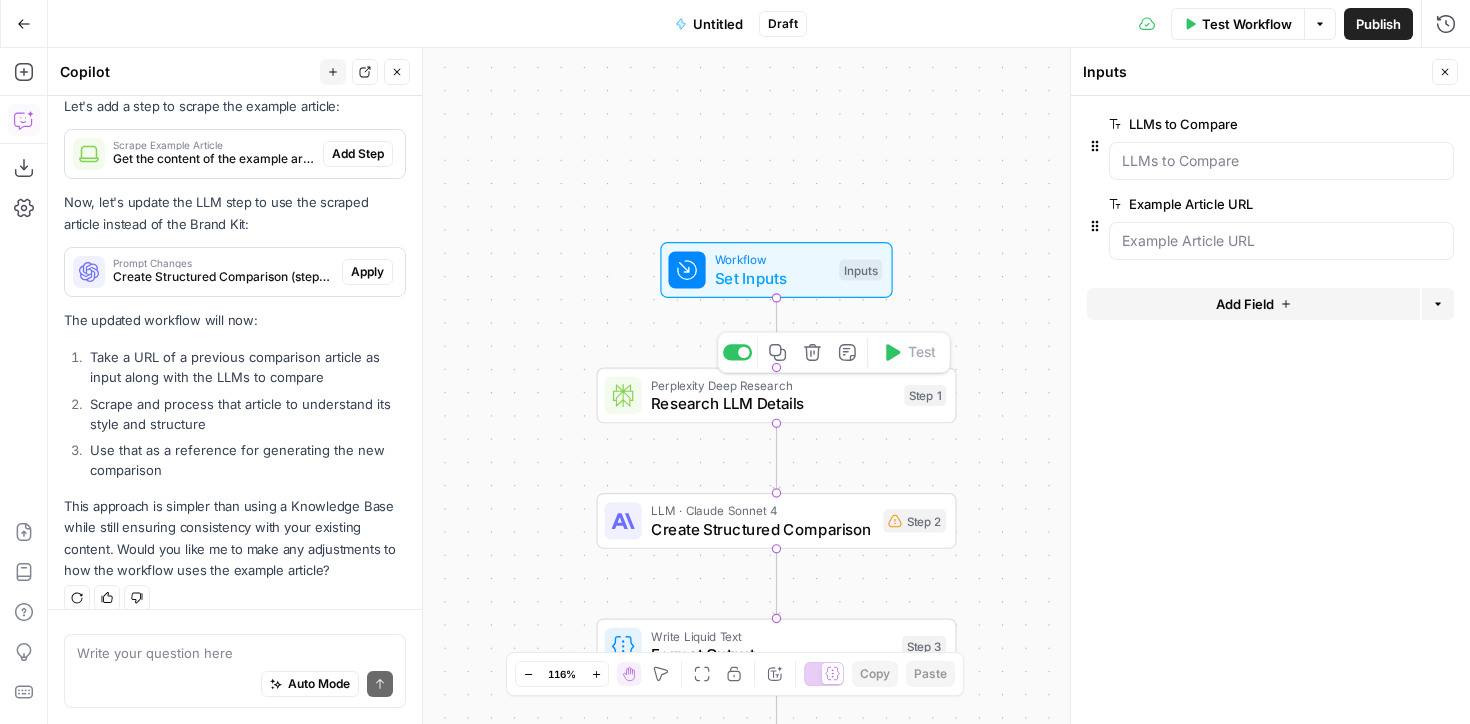 click on "Perplexity Deep Research Research LLM Details Step 1 Copy step Delete step Add Note Test" at bounding box center (776, 396) 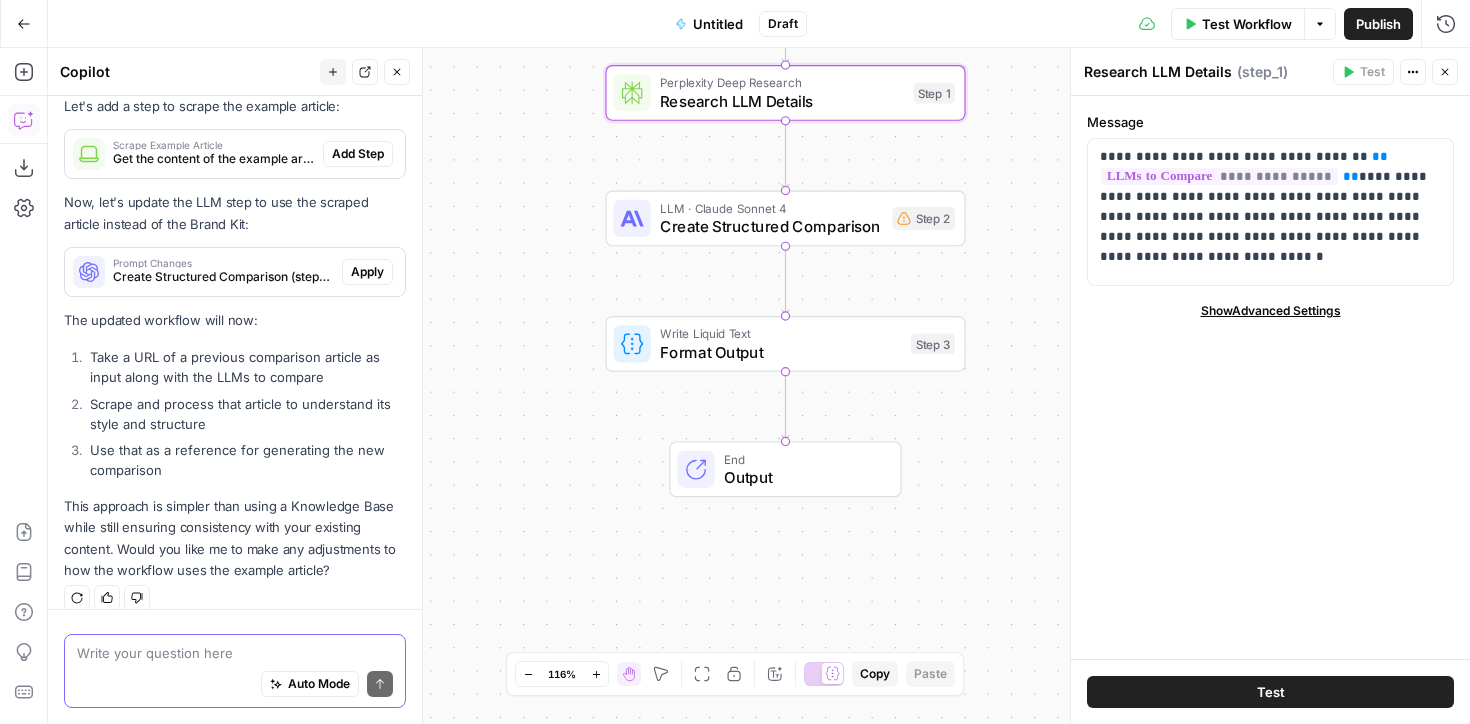 click at bounding box center [235, 653] 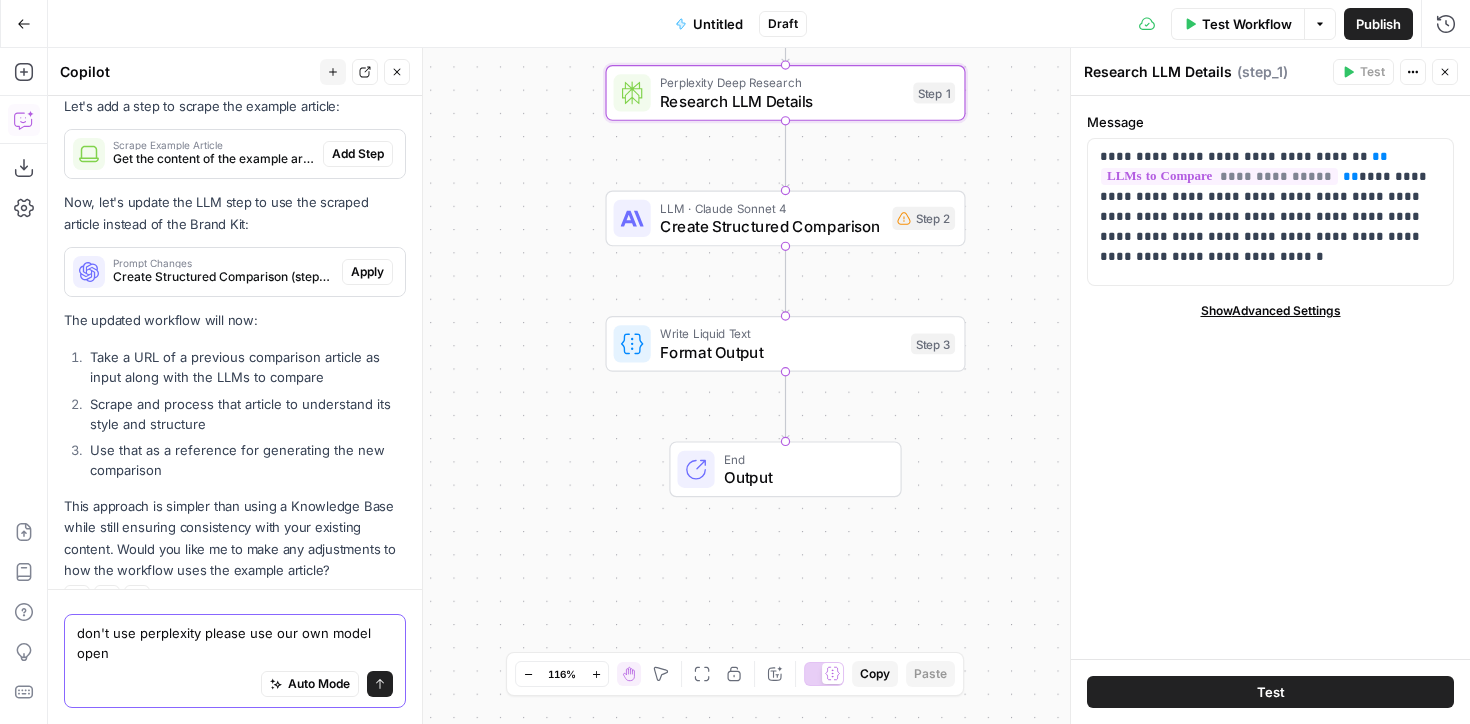 scroll, scrollTop: 3461, scrollLeft: 0, axis: vertical 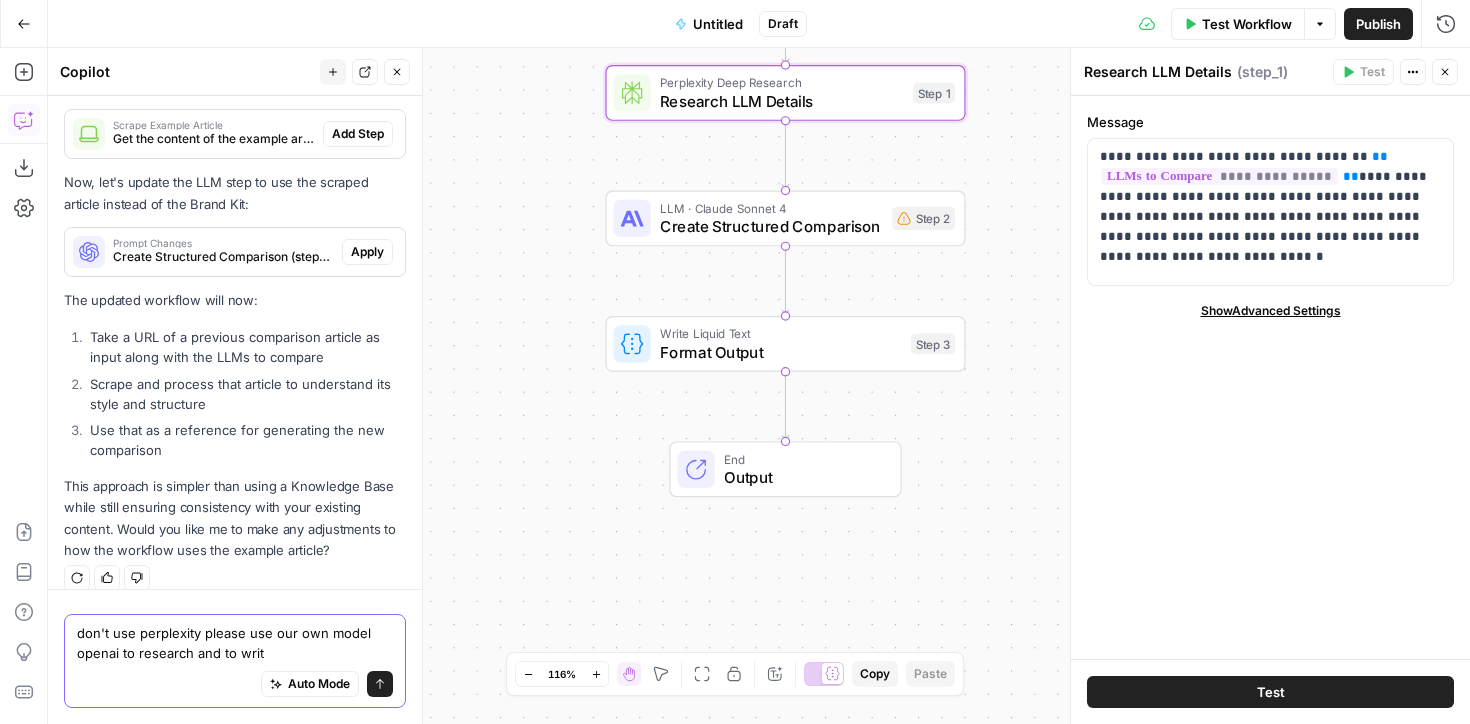 type on "don't use perplexity please use our own model openai to research and to write" 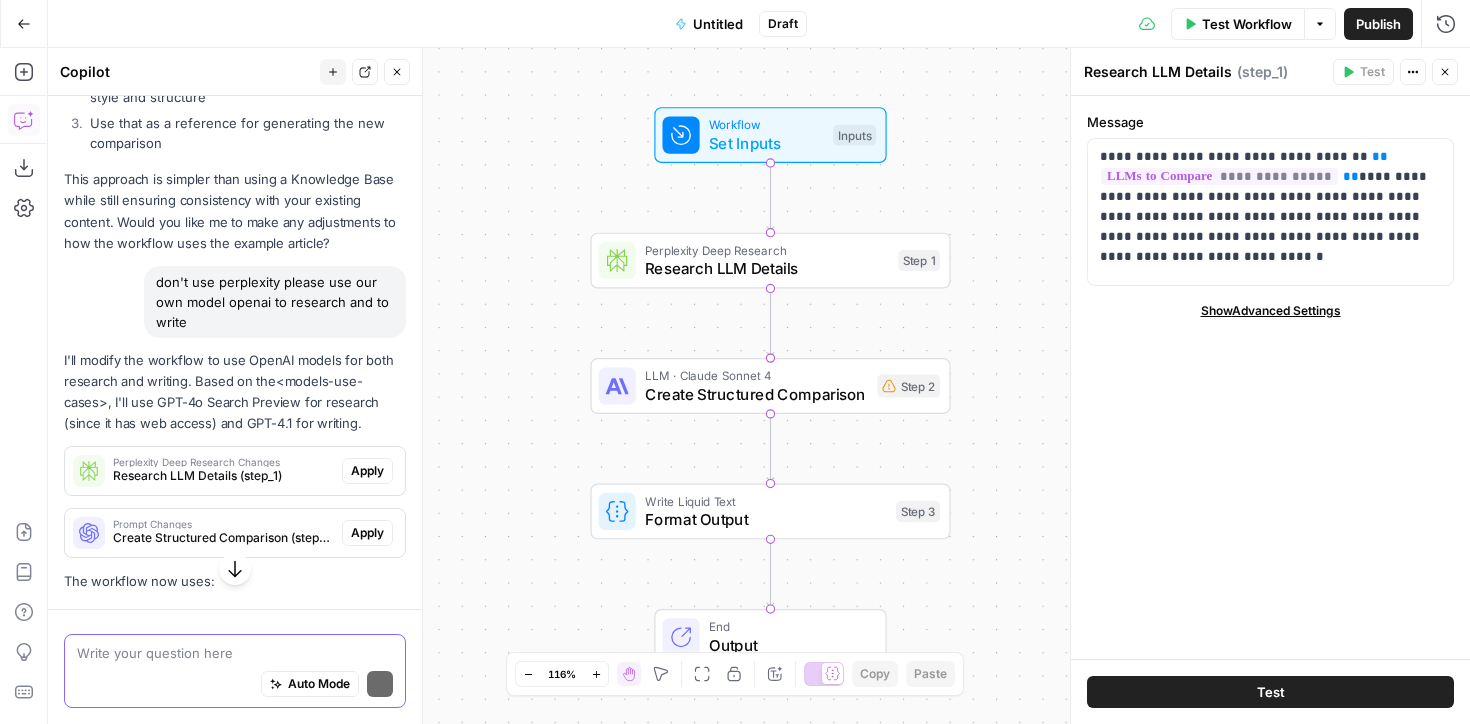 scroll, scrollTop: 3908, scrollLeft: 0, axis: vertical 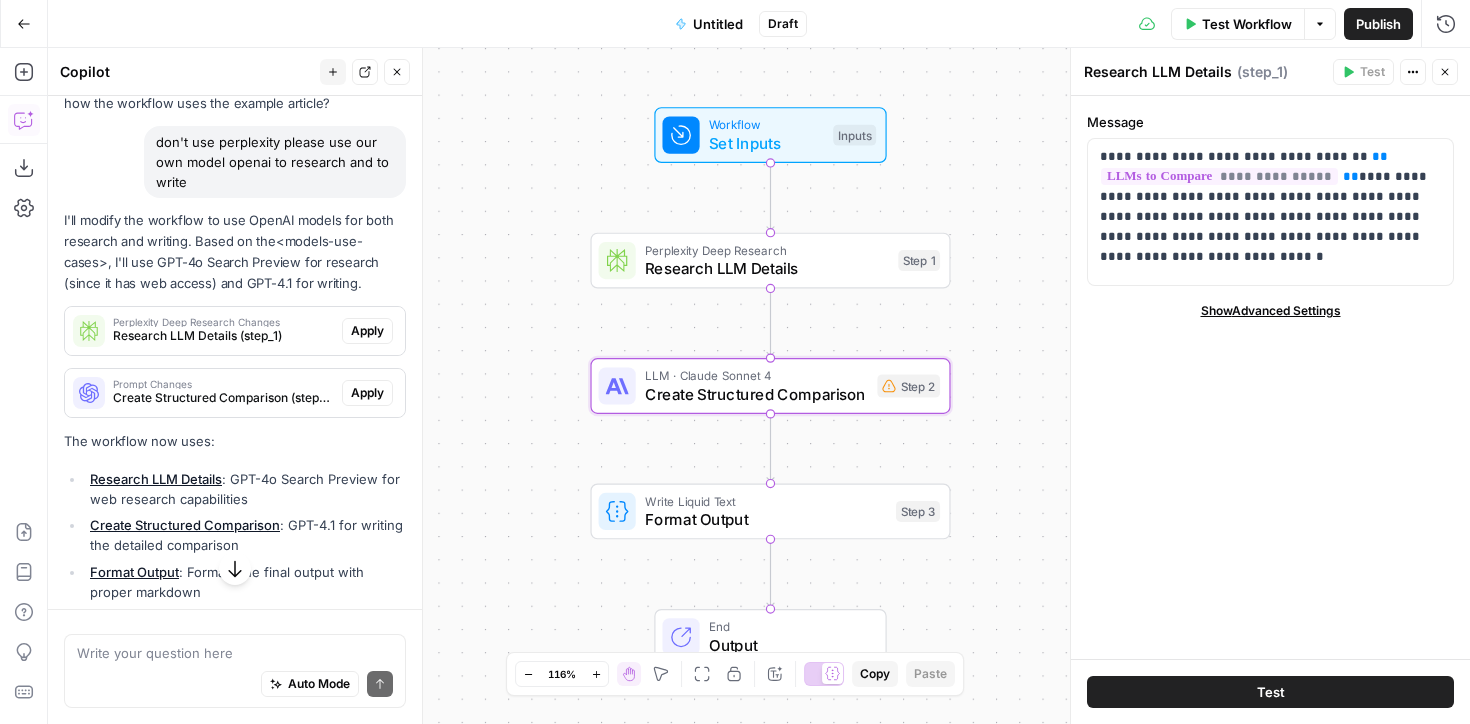click on "Apply" at bounding box center (367, 393) 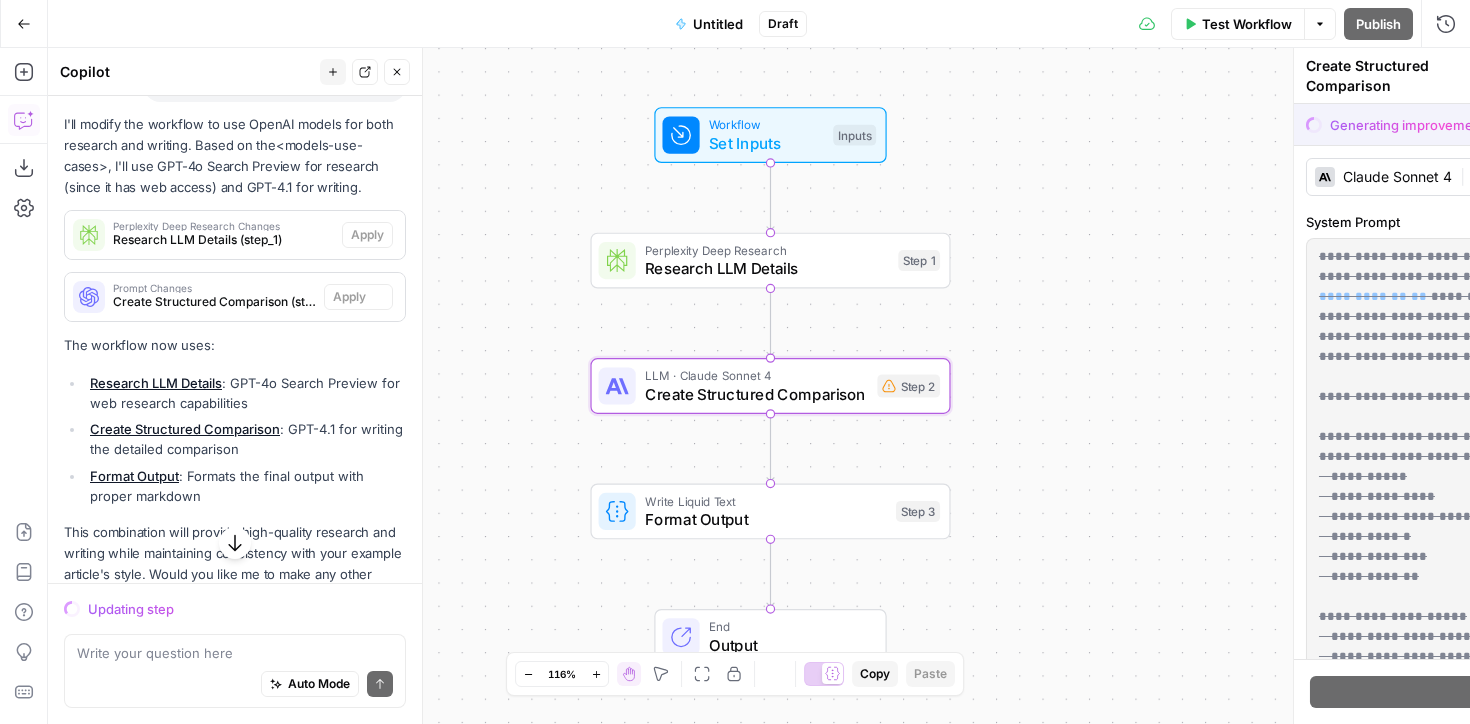 scroll, scrollTop: 3812, scrollLeft: 0, axis: vertical 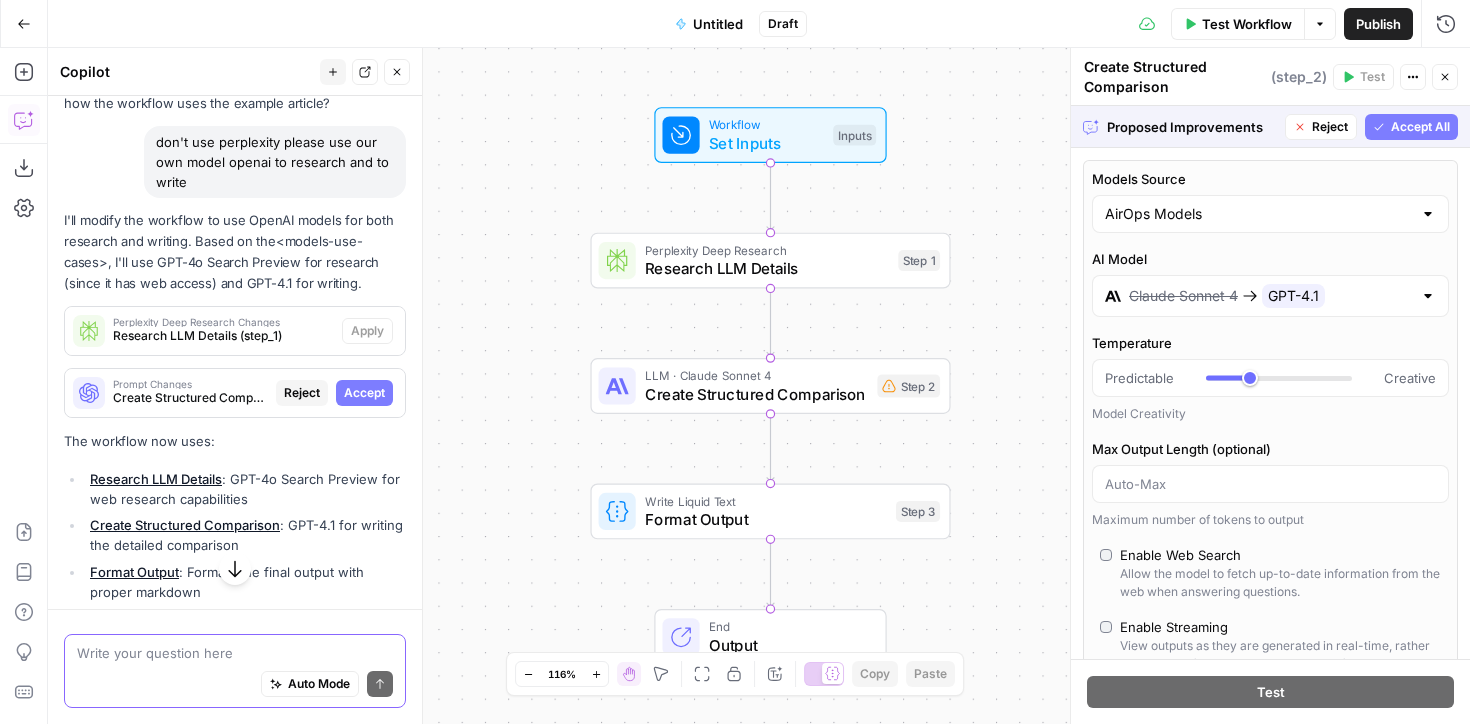 click at bounding box center (235, 653) 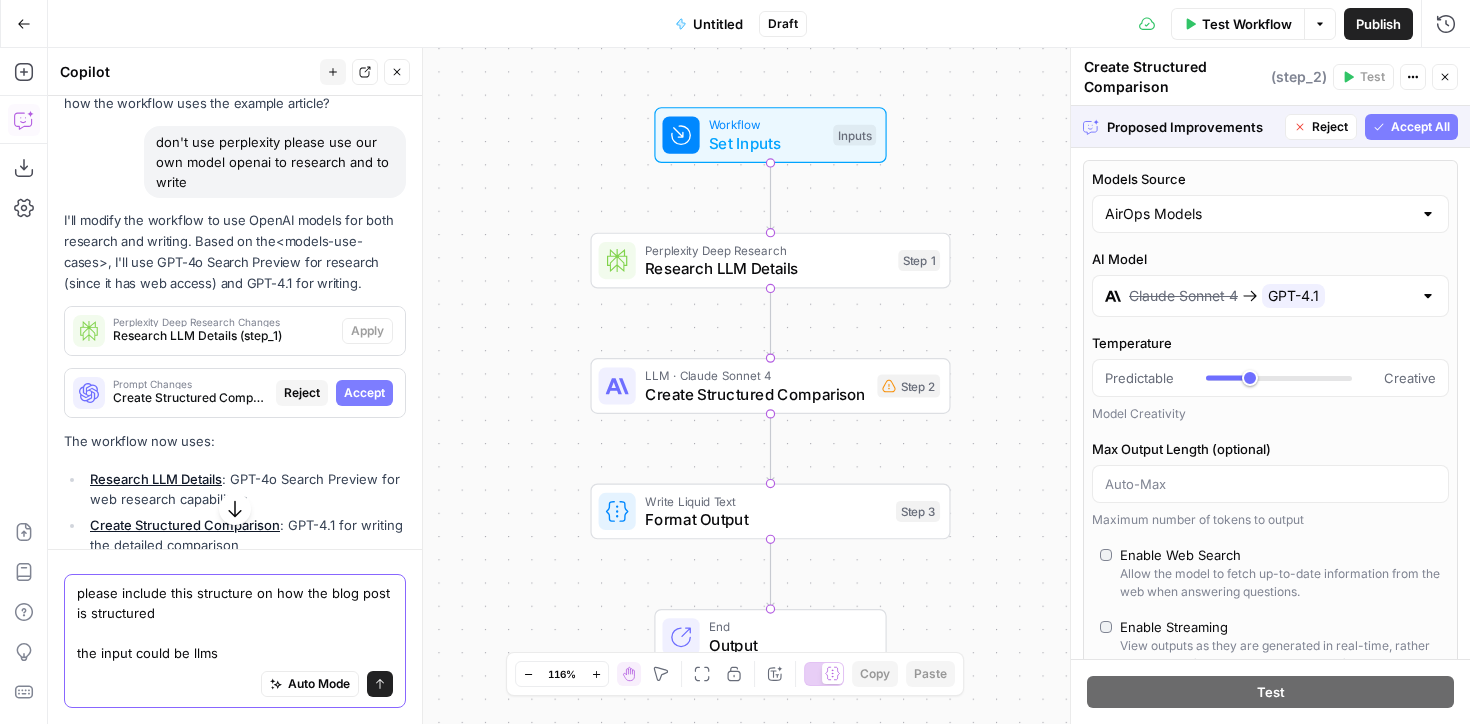 click on "please include this structure on how the blog post is structured
the input could be llms" at bounding box center [235, 623] 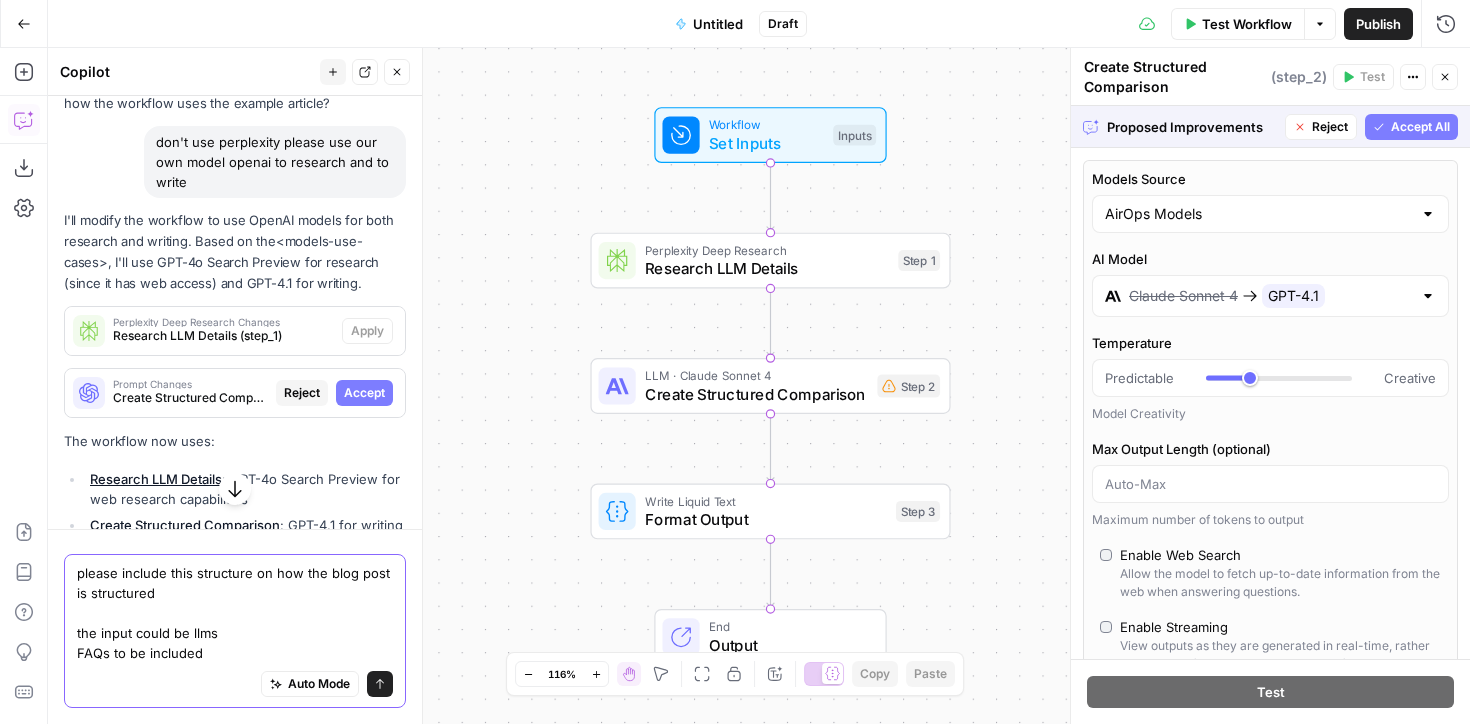 click on "please include this structure on how the blog post is structured
the input could be llms
FAQs to be included" at bounding box center [235, 613] 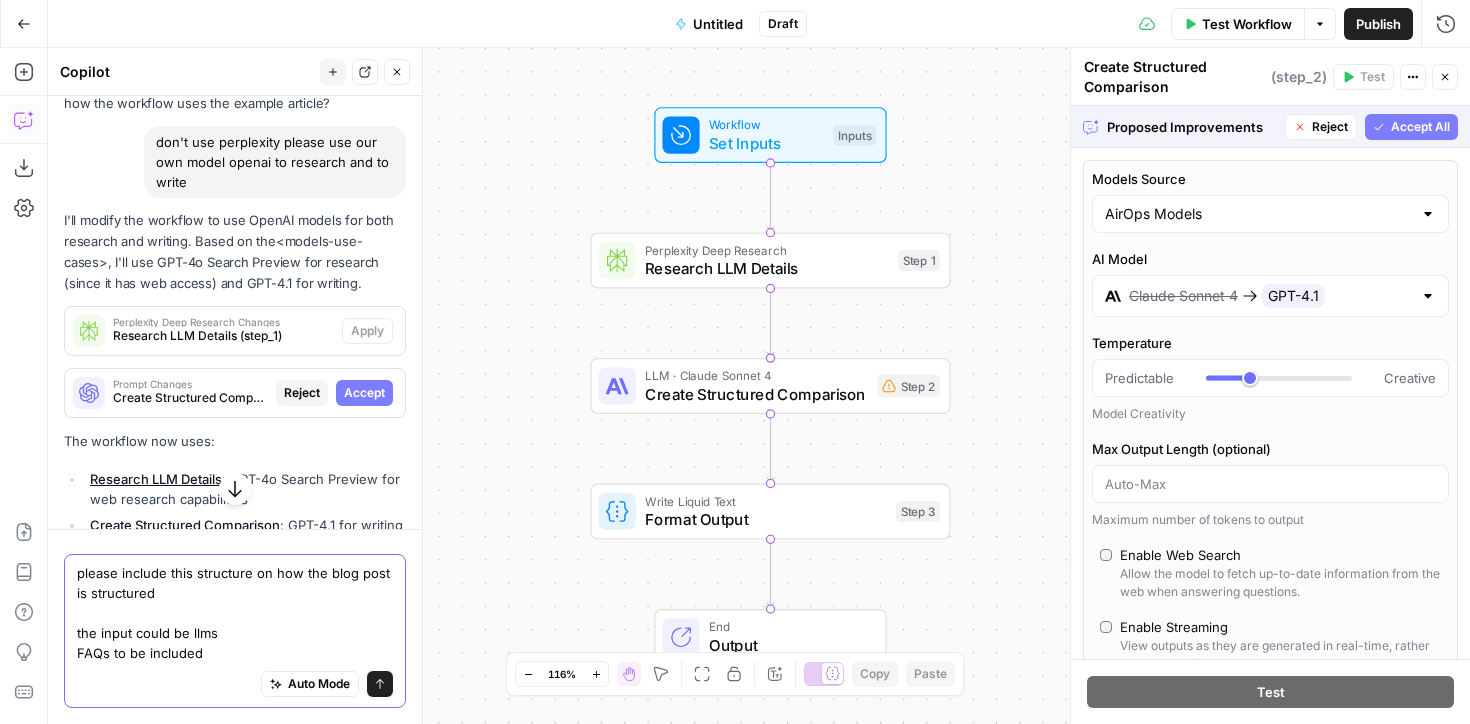 click on "please include this structure on how the blog post is structured
the input could be llms
FAQs to be included" at bounding box center [235, 613] 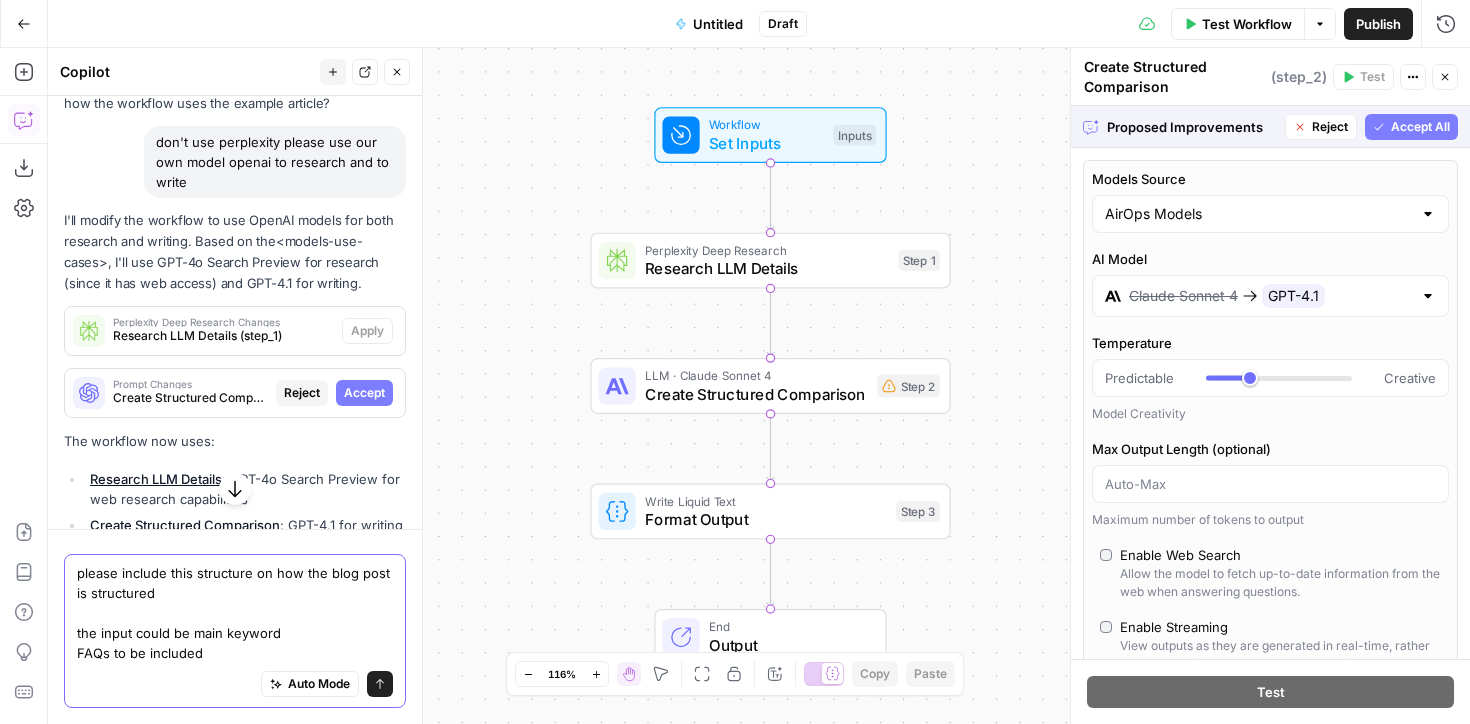 drag, startPoint x: 205, startPoint y: 660, endPoint x: 80, endPoint y: 660, distance: 125 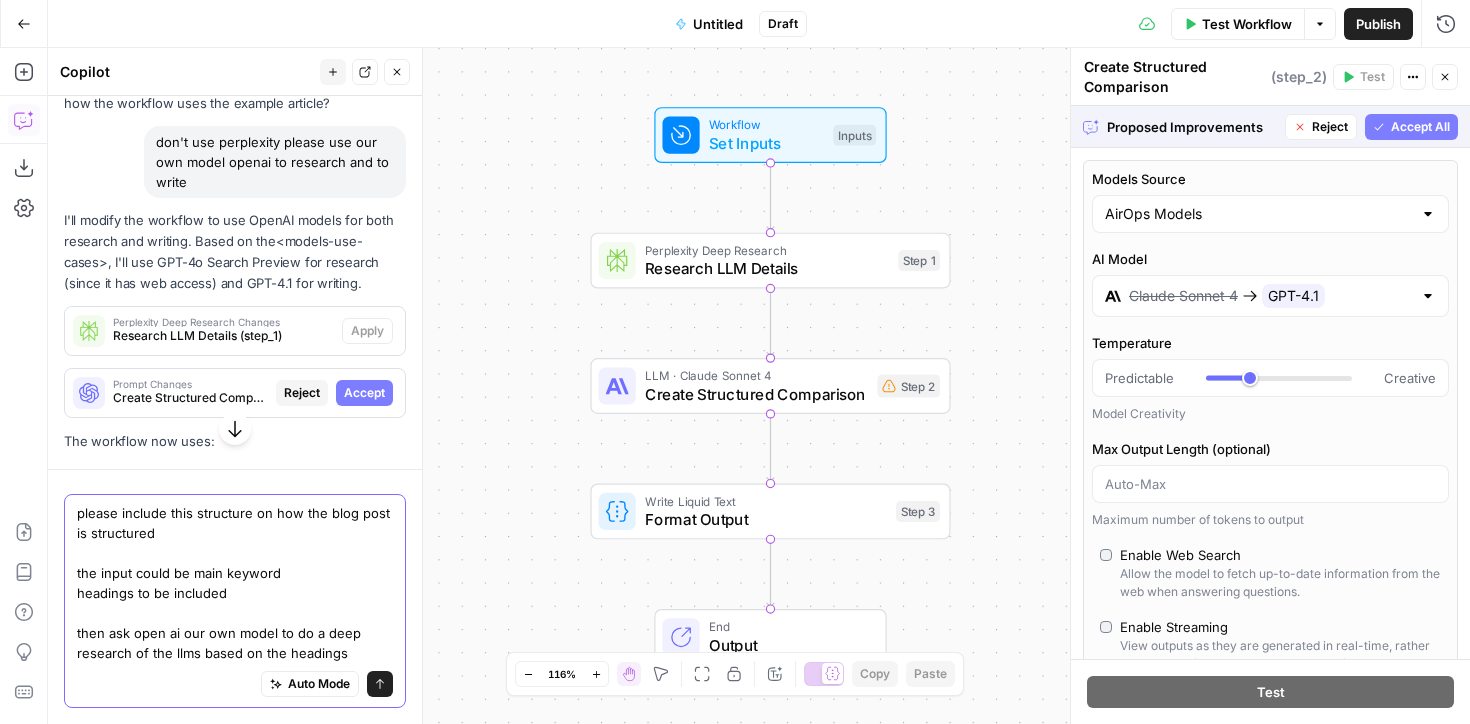 drag, startPoint x: 246, startPoint y: 592, endPoint x: 70, endPoint y: 594, distance: 176.01137 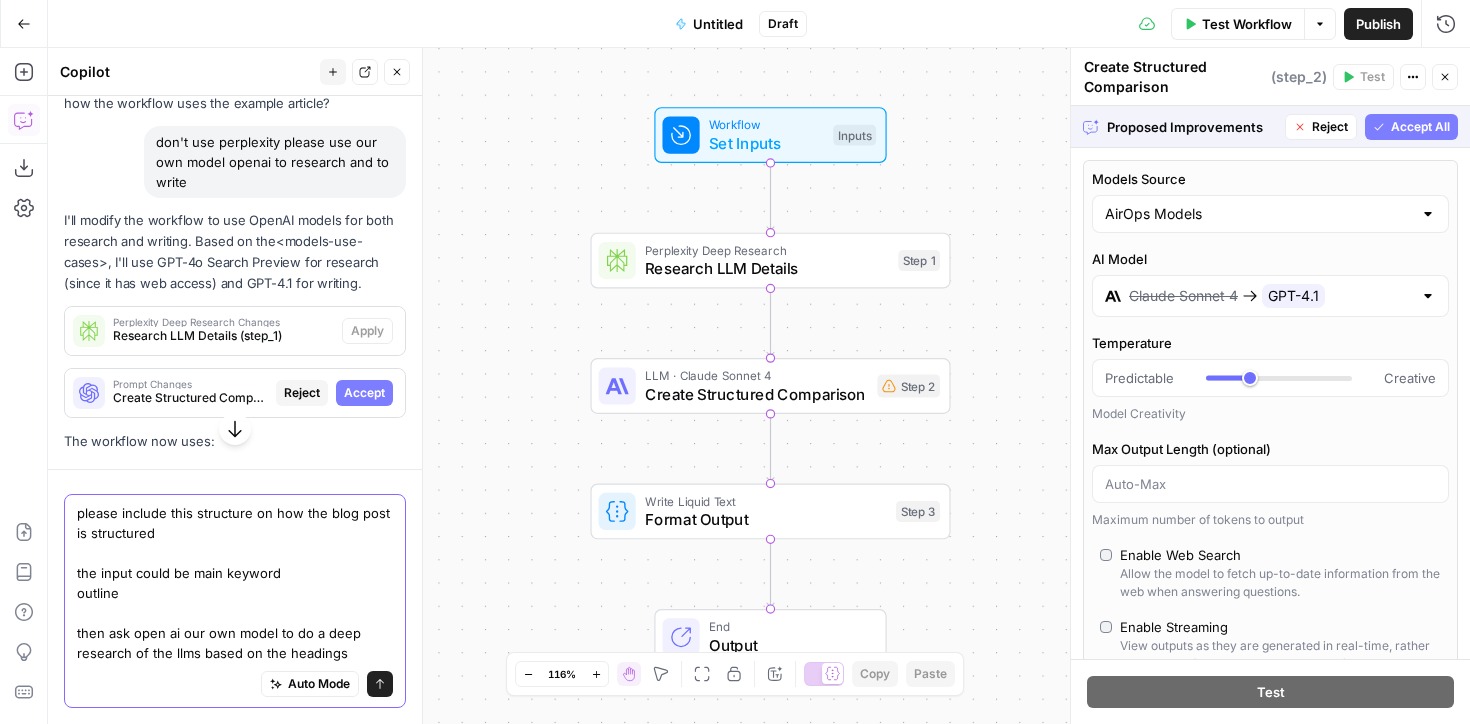 scroll, scrollTop: 3841, scrollLeft: 0, axis: vertical 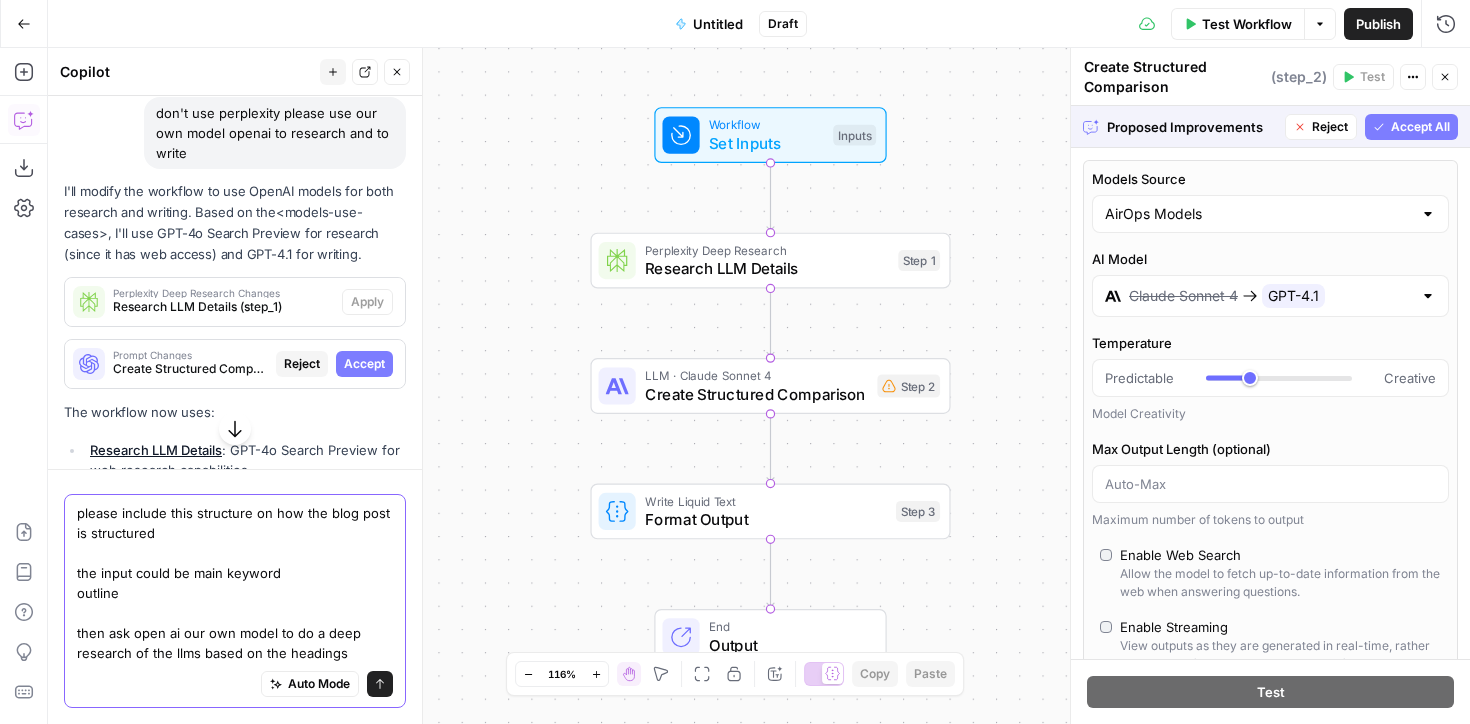 click on "please include this structure on how the blog post is structured
the input could be main keyword
outline
then ask open ai our own model to do a deep research of the llms based on the headings" at bounding box center (235, 583) 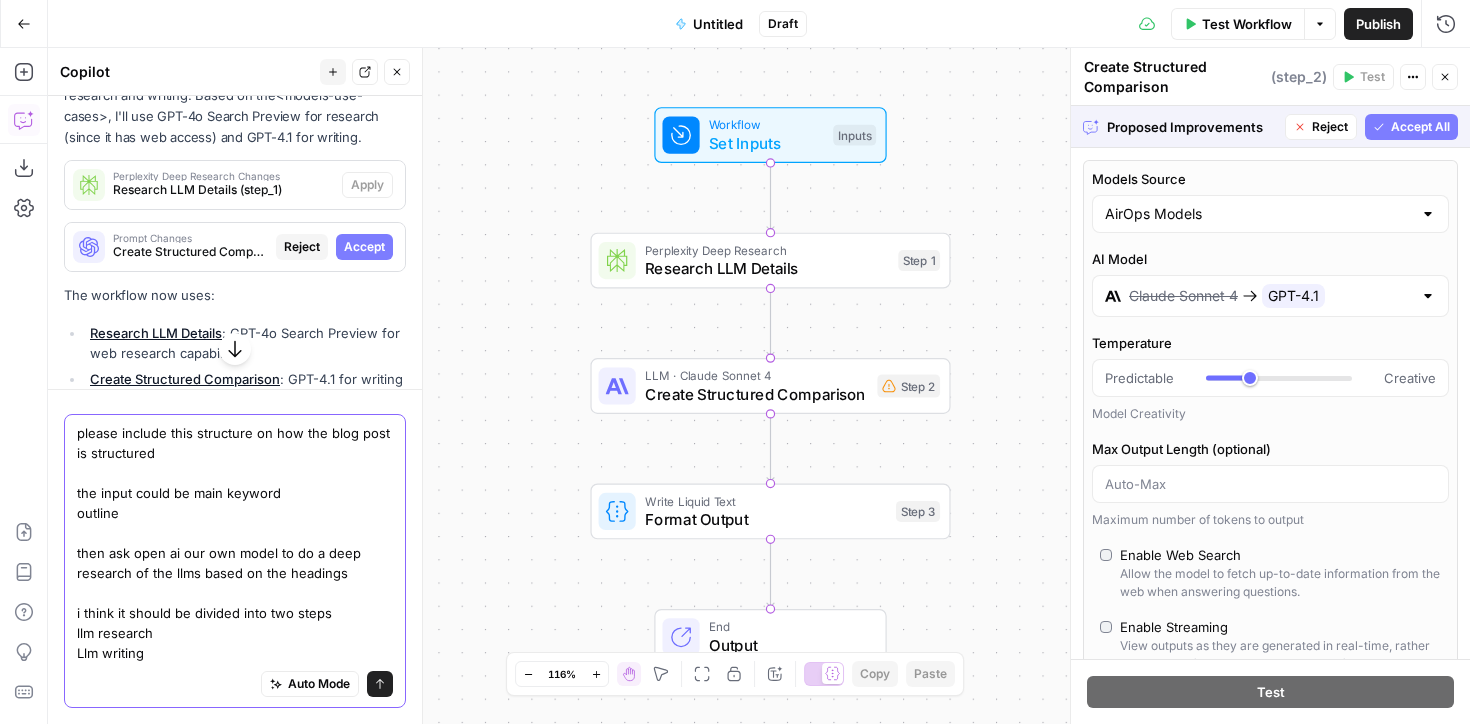 scroll, scrollTop: 3959, scrollLeft: 0, axis: vertical 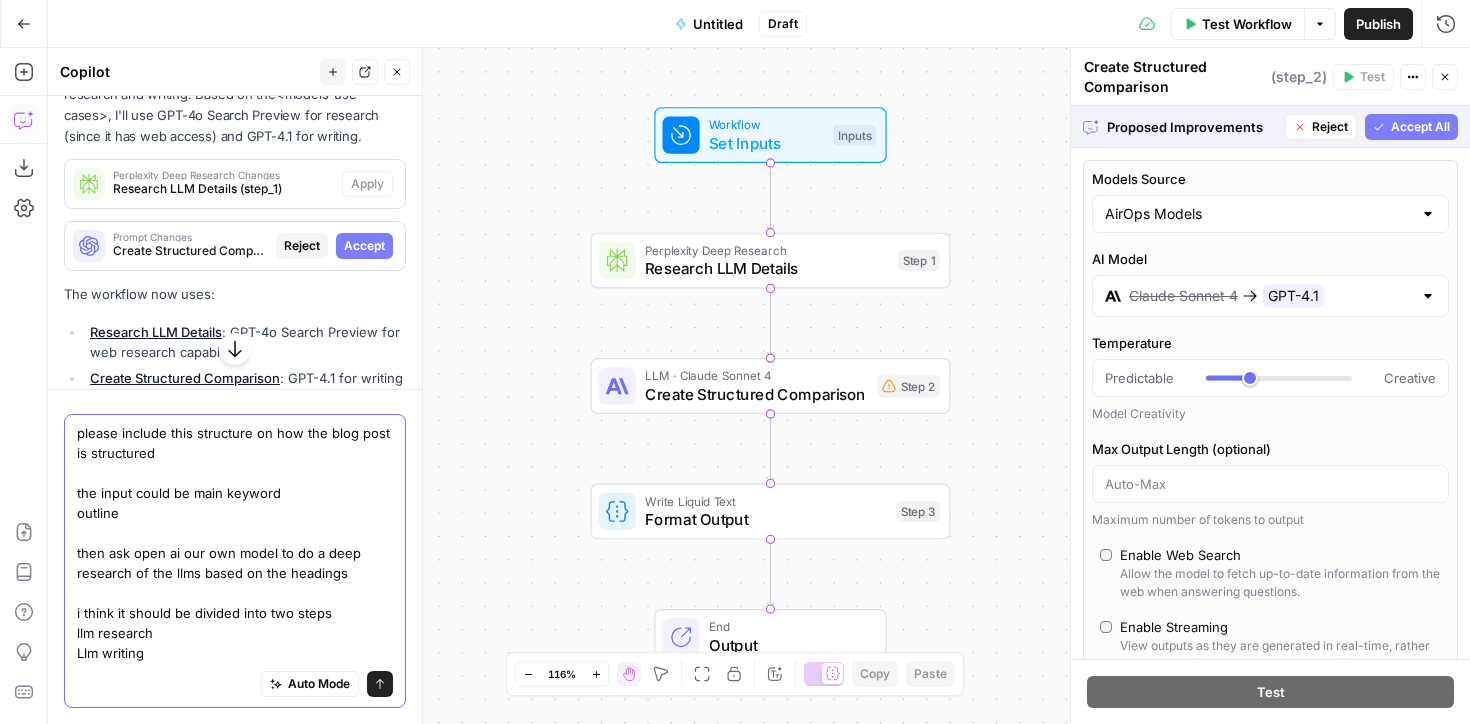 paste on "1. **Opening & Context**
- Introduce the two LLMs being compared and their general use cases.
2. **Creative Writing / Content Section**
- Highlight the section structure (subheadings, bullet comparisons).
- Focus on writing style, tone, and adaptability.
3. **Feature Breakdown**
- List and contrast technical capabilities and integrations.
- Provide bullet summaries for clarity.
4. **Use Case Scenarios**
- Outline how each LLM performs across different types of users or goals.
5. **Summary Comparison Table**
- Emphasize the visual layout used to show differences.
6. **Final Recommendation**
- Recap how the blog post helps readers decide which LLM to use and why." 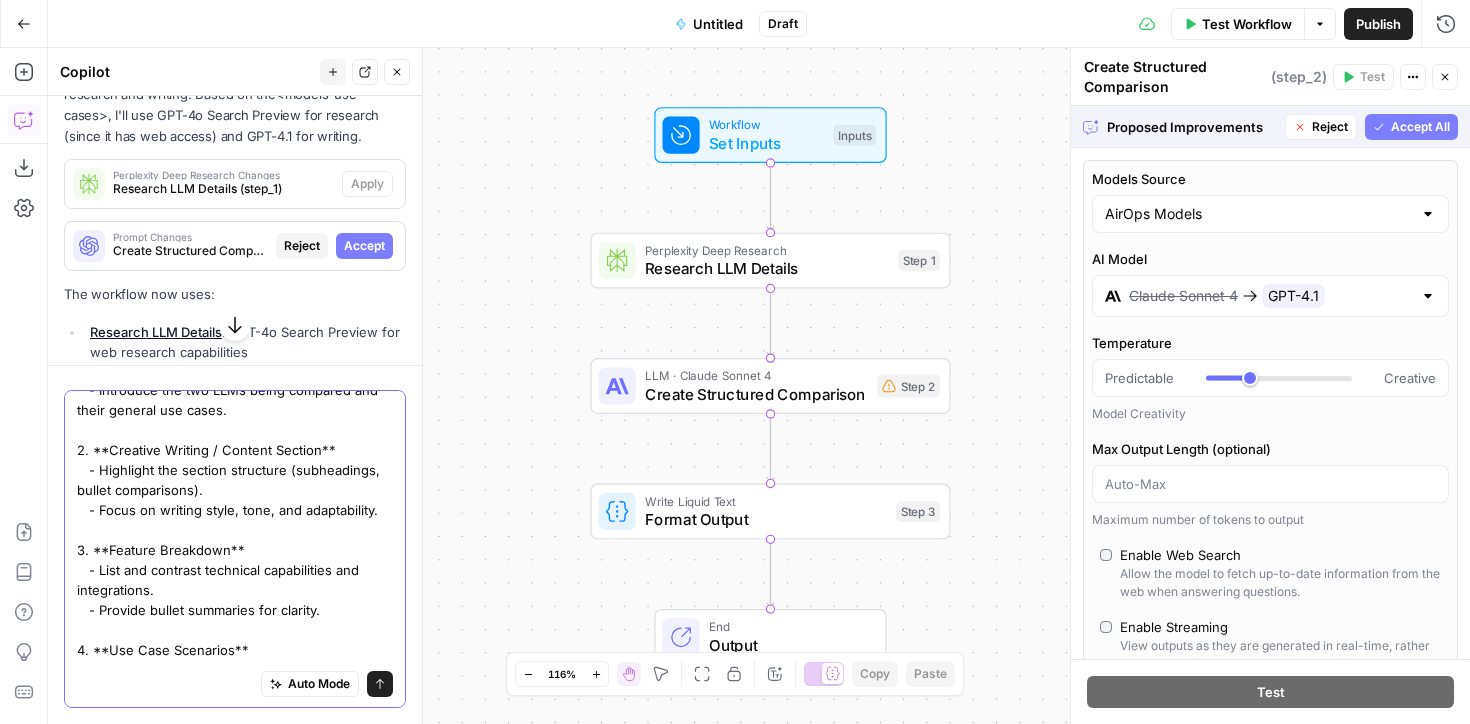 scroll, scrollTop: 249, scrollLeft: 0, axis: vertical 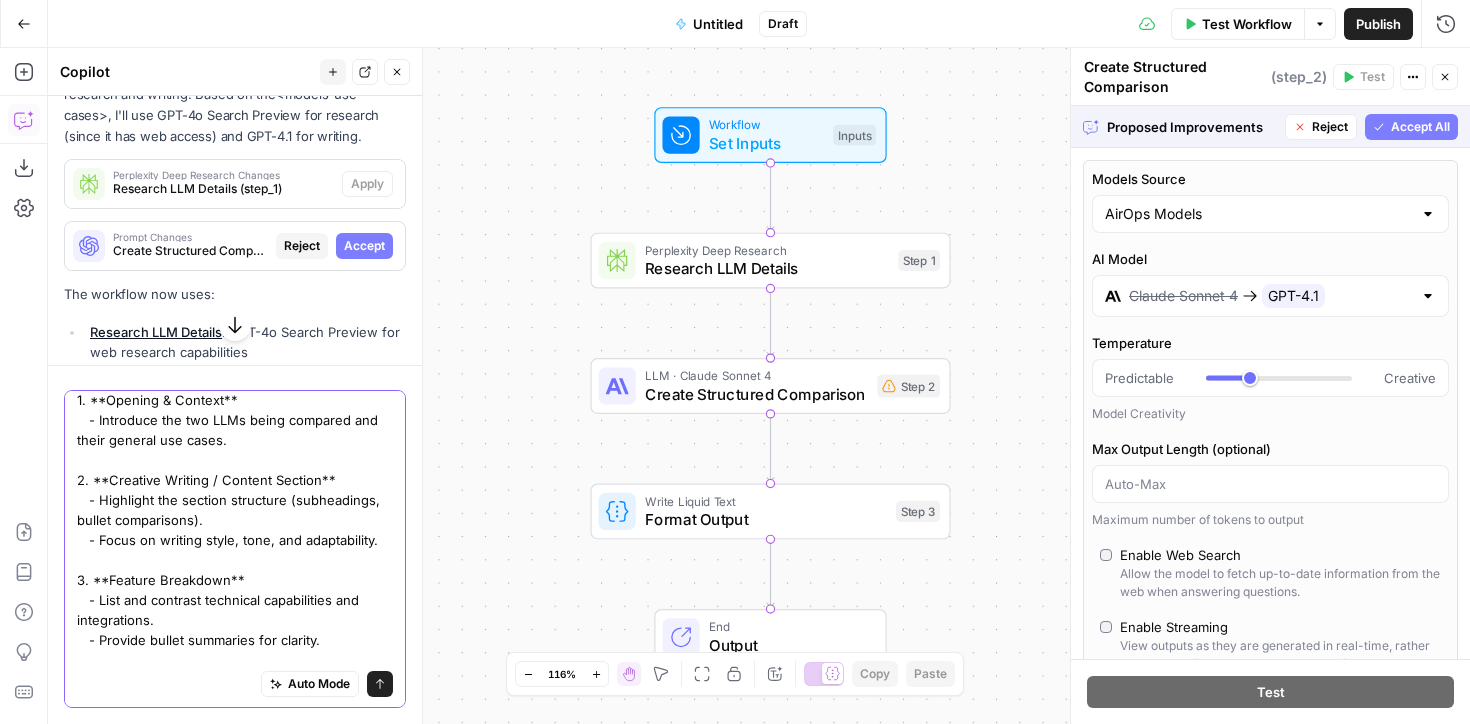 drag, startPoint x: 381, startPoint y: 537, endPoint x: 75, endPoint y: 478, distance: 311.63602 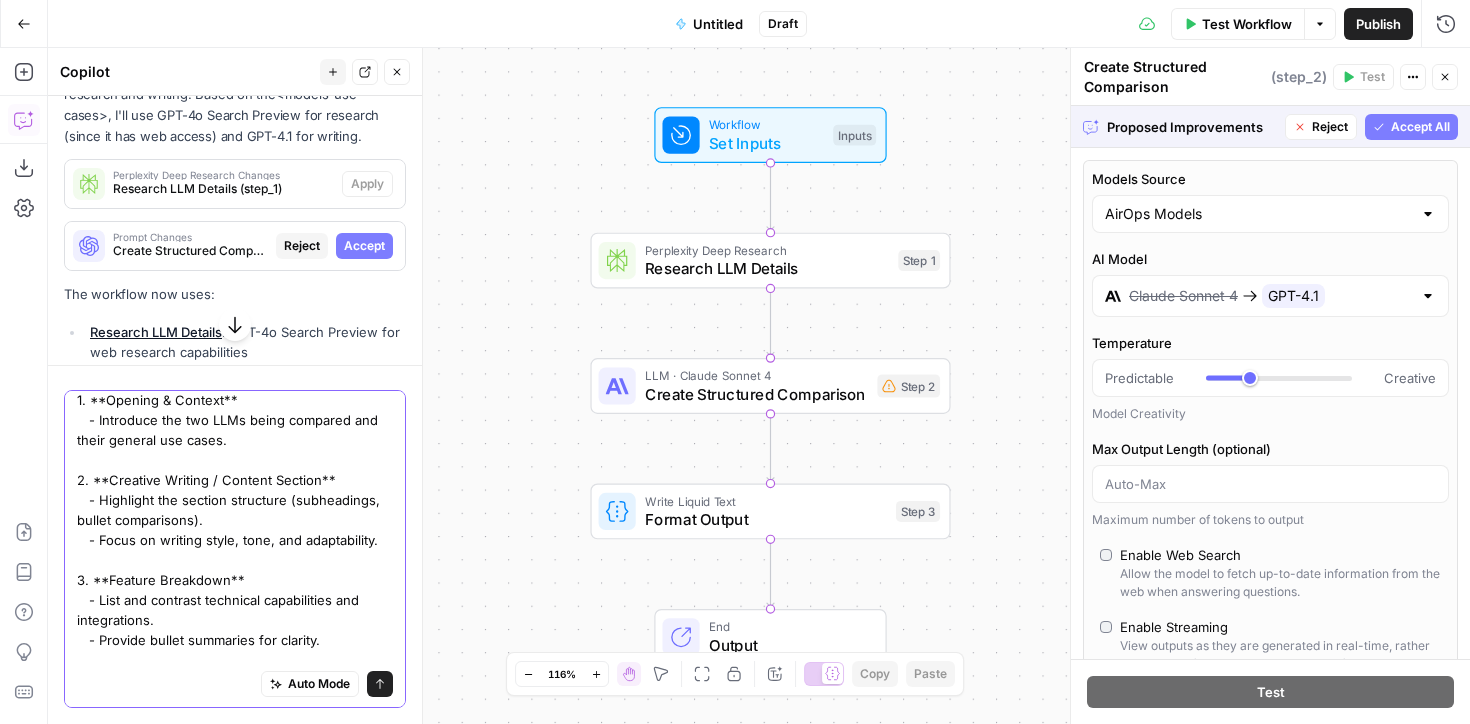 click on "please include this structure on how the blog post is structured
the input could be main keyword
outline
then ask open ai our own model to do a deep research of the llms based on the headings
i think it should be divided into two steps
llm research
Llm writing
1. **Opening & Context**
- Introduce the two LLMs being compared and their general use cases.
2. **Creative Writing / Content Section**
- Highlight the section structure (subheadings, bullet comparisons).
- Focus on writing style, tone, and adaptability.
3. **Feature Breakdown**
- List and contrast technical capabilities and integrations.
- Provide bullet summaries for clarity.
4. **Use Case Scenarios**
- Outline how each LLM performs across different types of users or goals.
5. **Summary Comparison Table**
- Emphasize the visual layout used to show differences.
6. **Final Recommendation**
- Recap how the blog post helps readers decide which LLM to use and why.
Auto Mode Send" at bounding box center (235, 549) 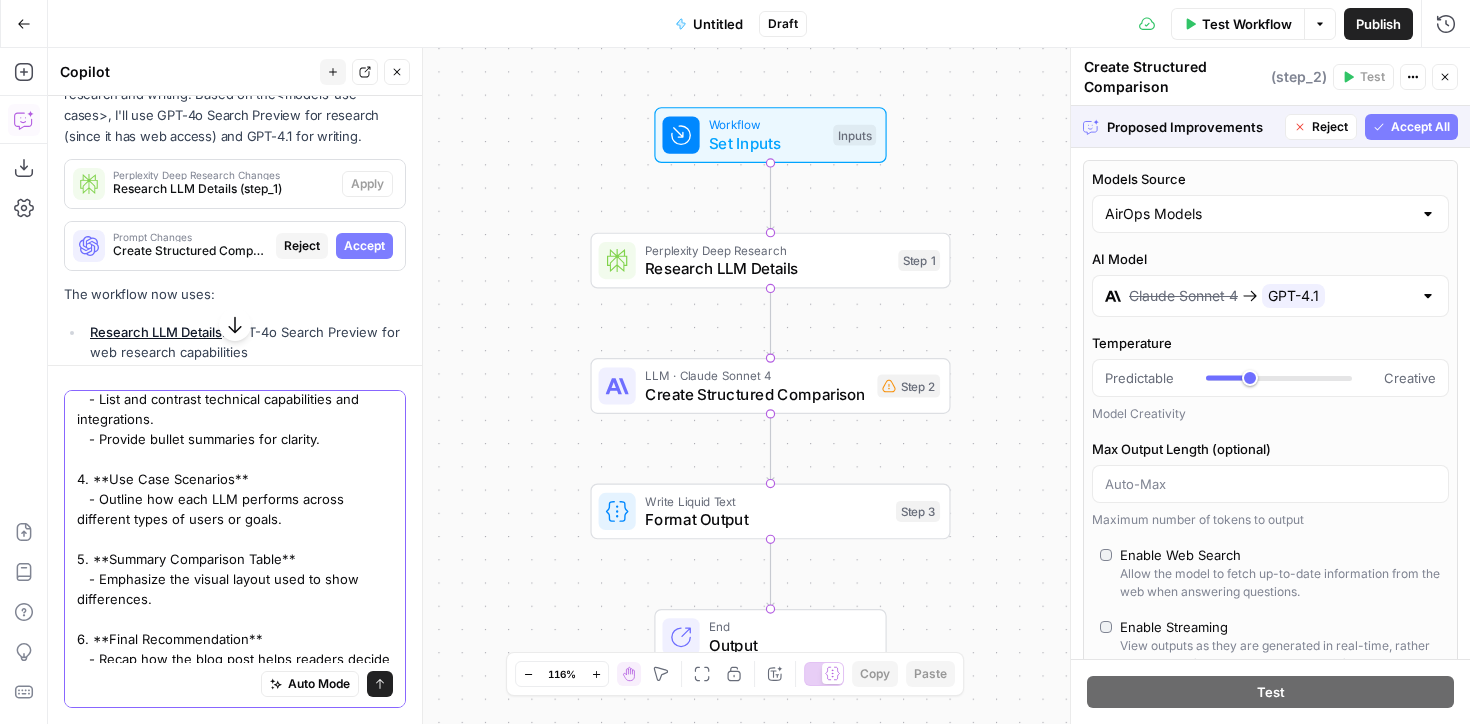 scroll, scrollTop: 436, scrollLeft: 0, axis: vertical 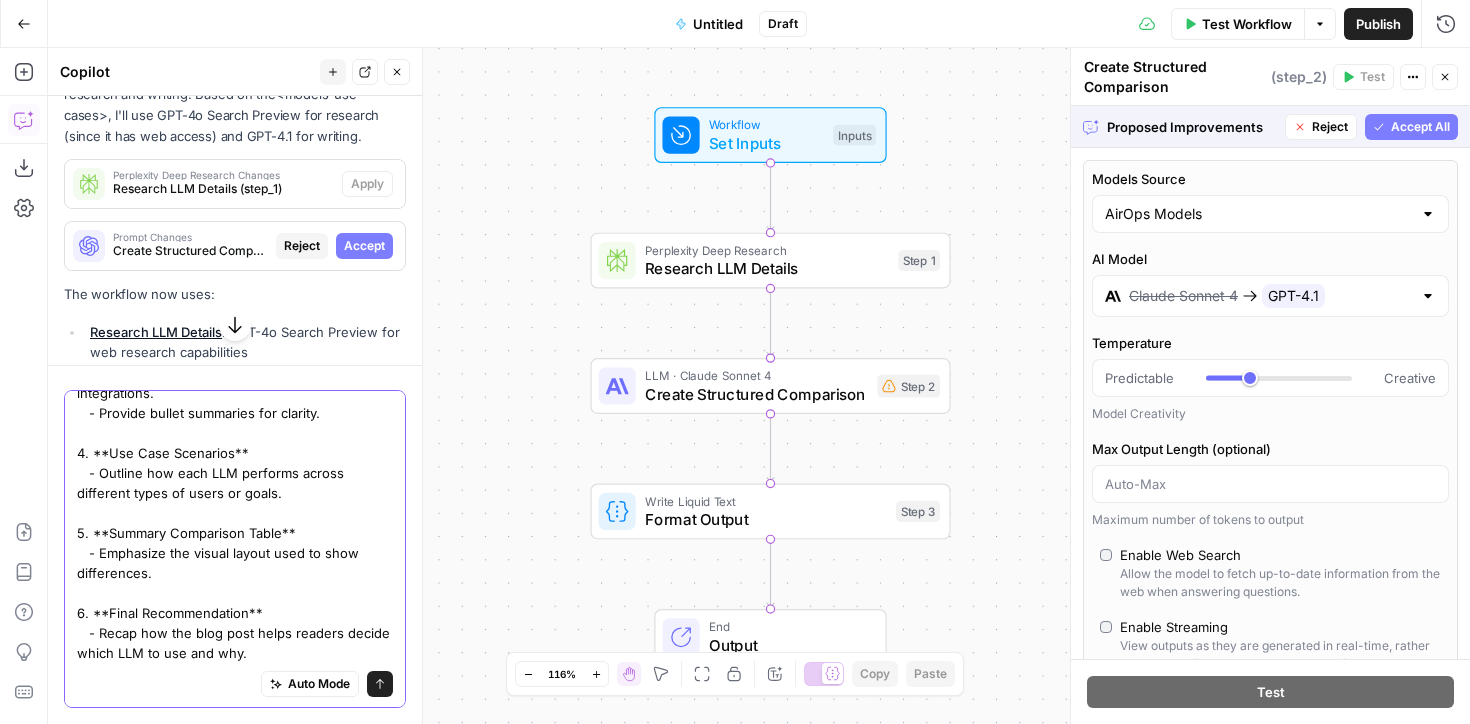type on "please include this structure on how the blog post is structured
the input could be main keyword
outline
then ask open ai our own model to do a deep research of the llms based on the headings
i think it should be divided into two steps
llm research
Llm writing
1. **Opening & Context**
- Introduce the two LLMs being compared and their general use cases.
key features
pricing
3. **Feature Breakdown**
- List and contrast technical capabilities and integrations.
- Provide bullet summaries for clarity.
4. **Use Case Scenarios**
- Outline how each LLM performs across different types of users or goals.
5. **Summary Comparison Table**
- Emphasize the visual layout used to show differences.
6. **Final Recommendation**
- Recap how the blog post helps readers decide which LLM to use and why." 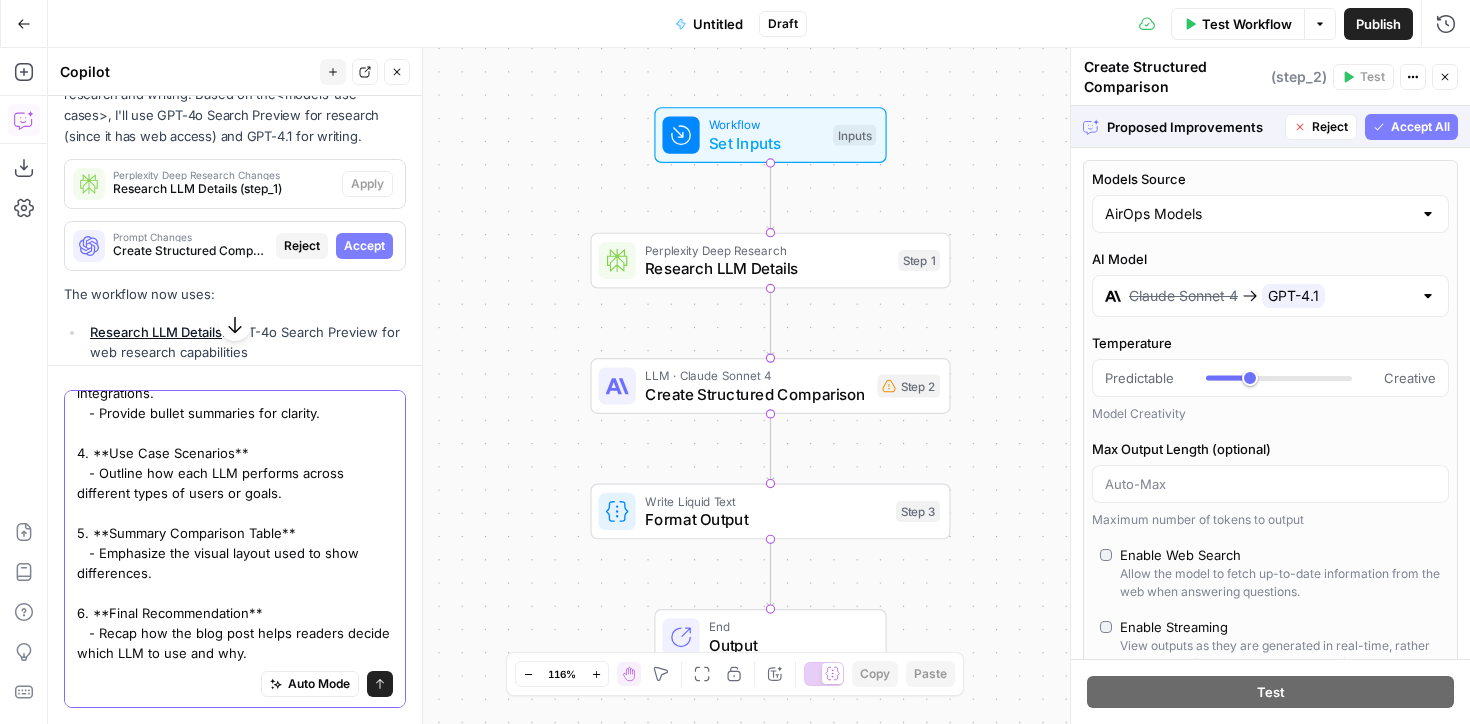 click 